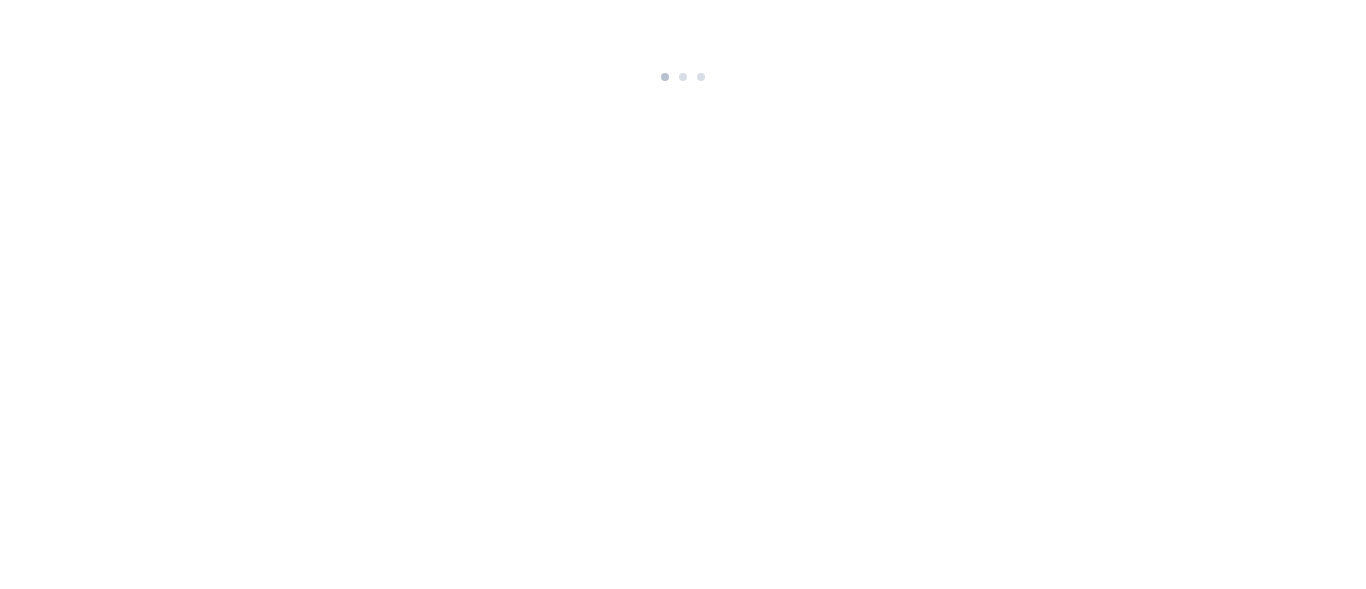 scroll, scrollTop: 0, scrollLeft: 0, axis: both 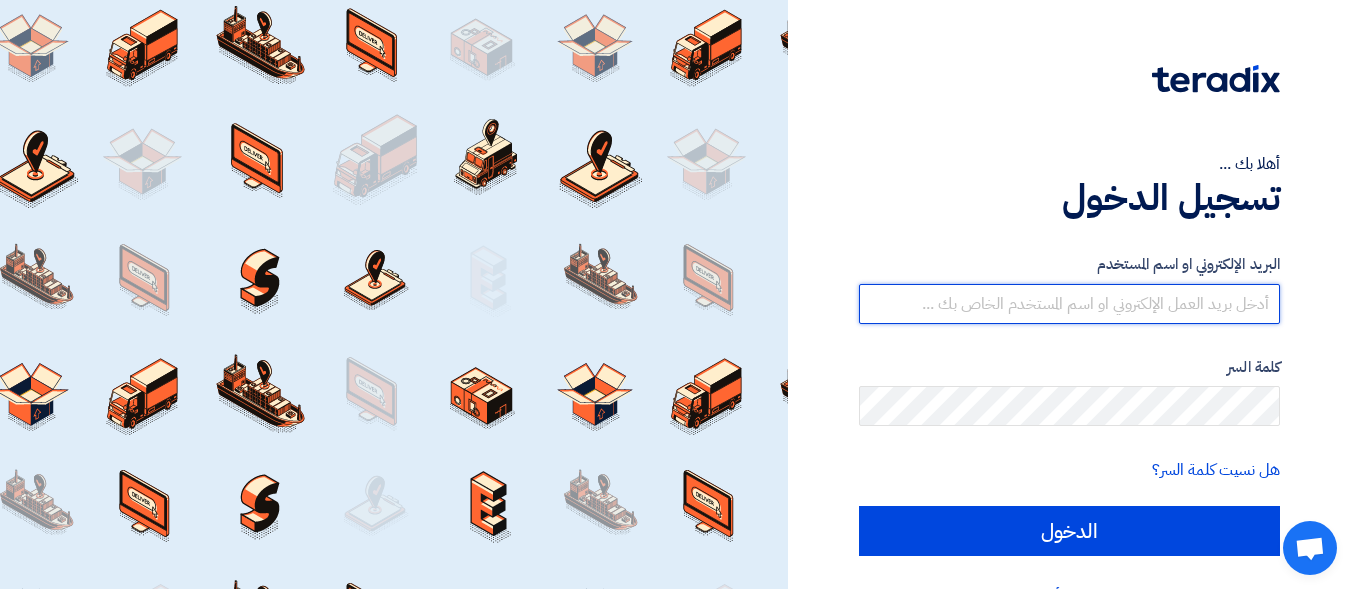 click at bounding box center (1069, 304) 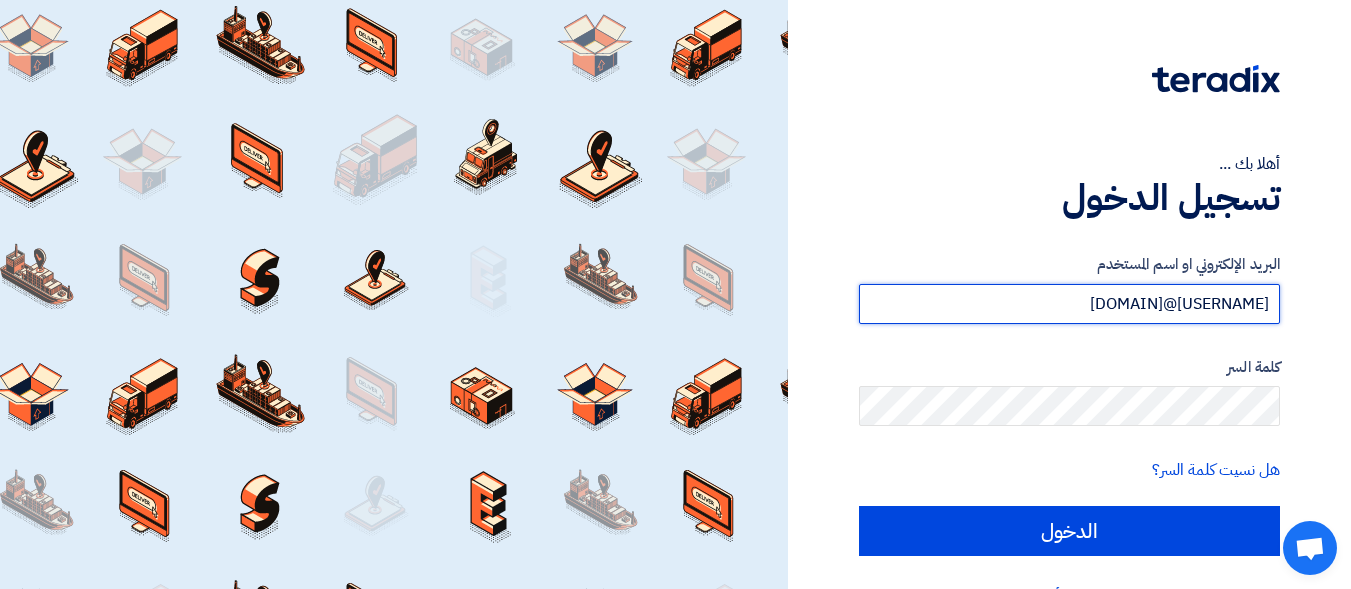 type on "[USERNAME]@[DOMAIN]" 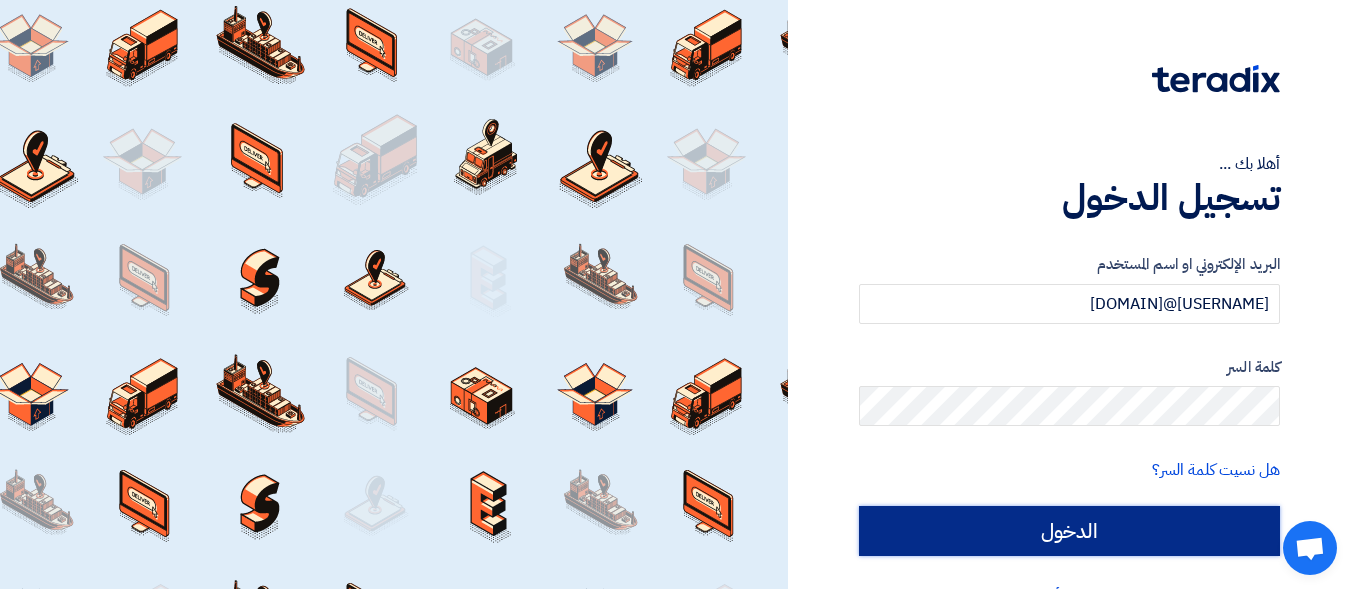 click on "الدخول" 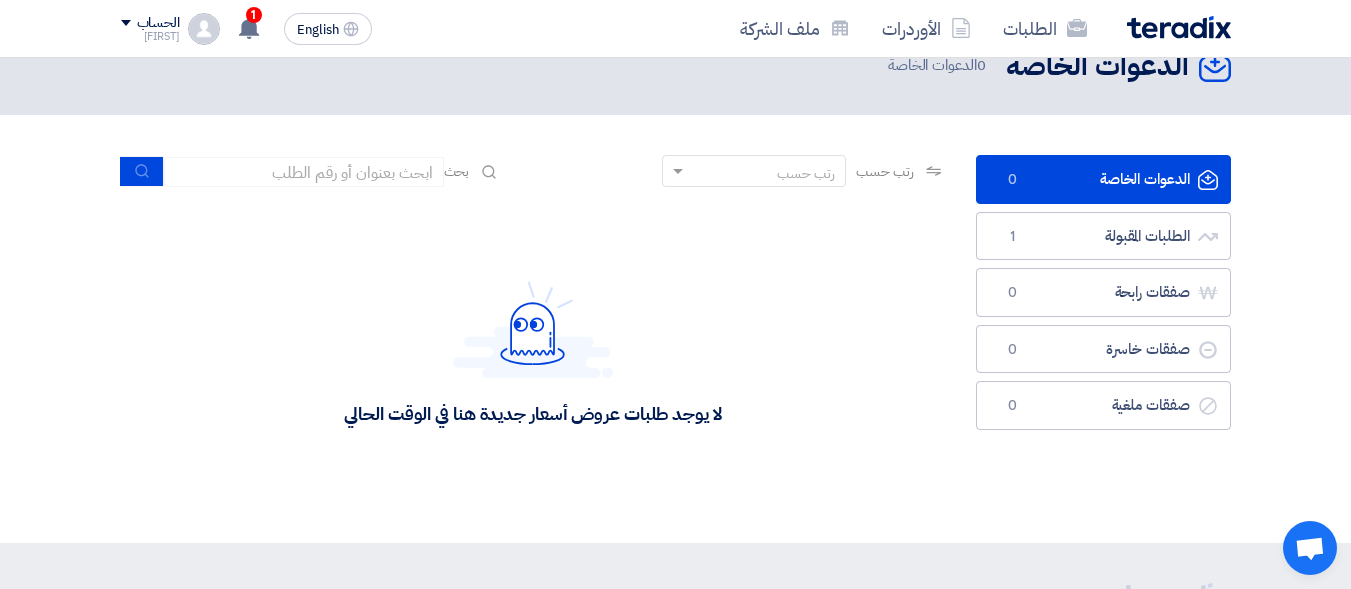 scroll, scrollTop: 40, scrollLeft: 0, axis: vertical 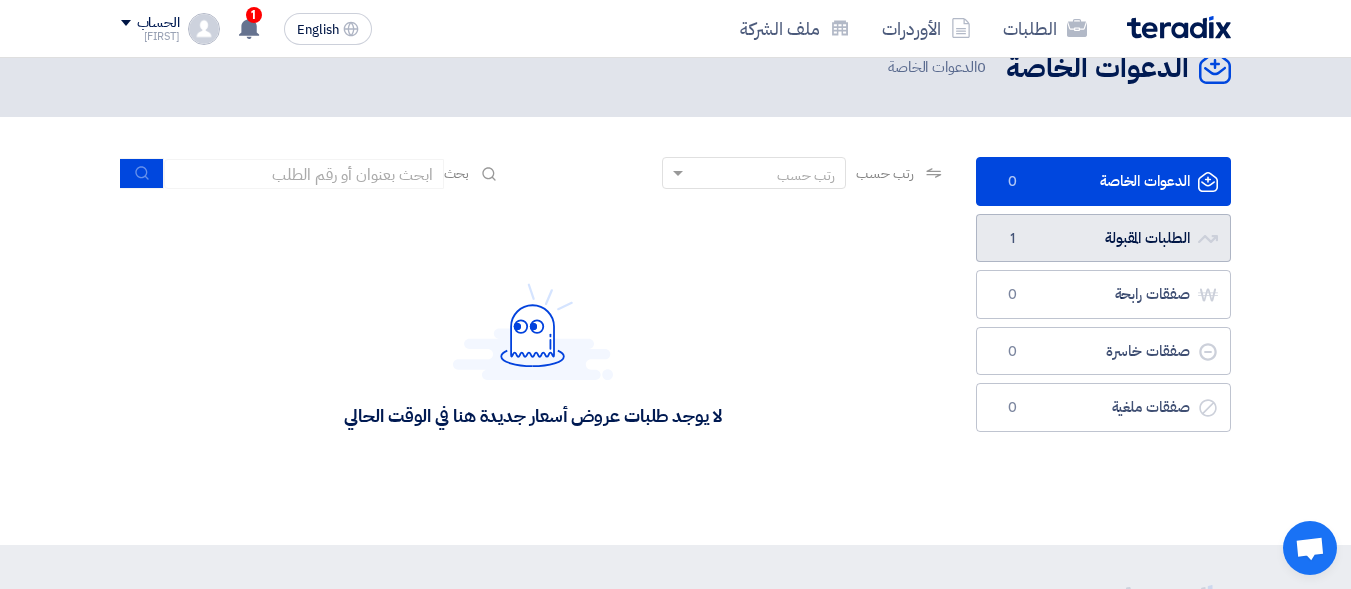 click on "الطلبات المقبولة
الطلبات المقبولة
1" 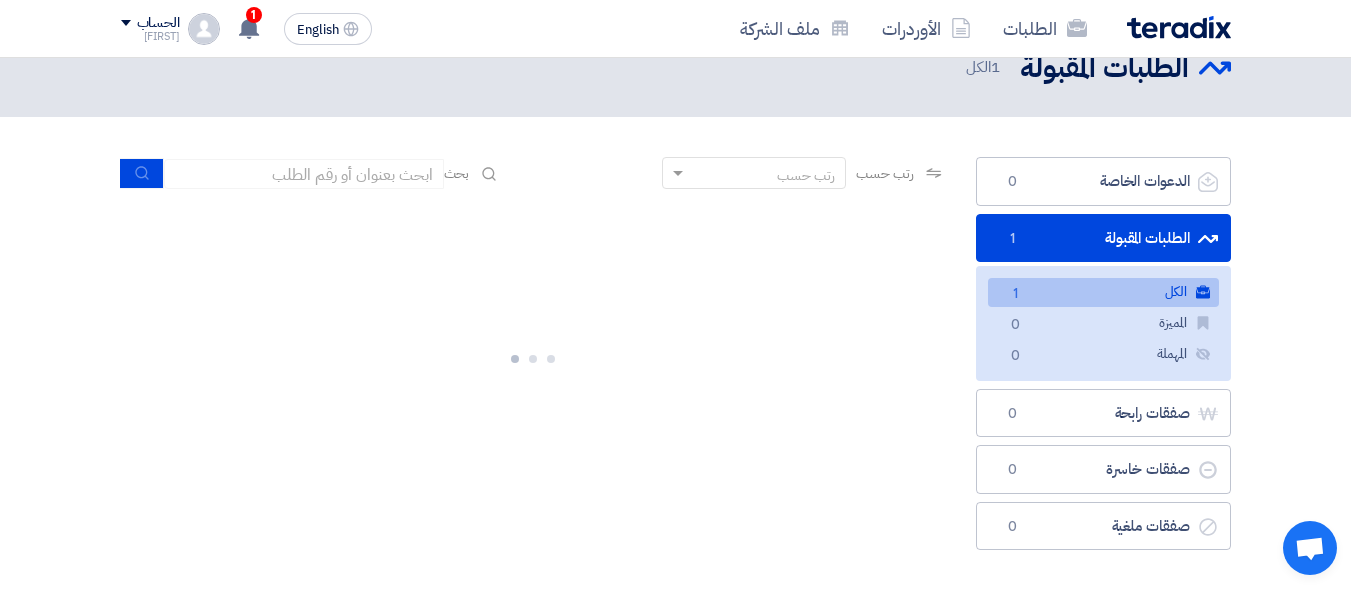 scroll, scrollTop: 0, scrollLeft: 0, axis: both 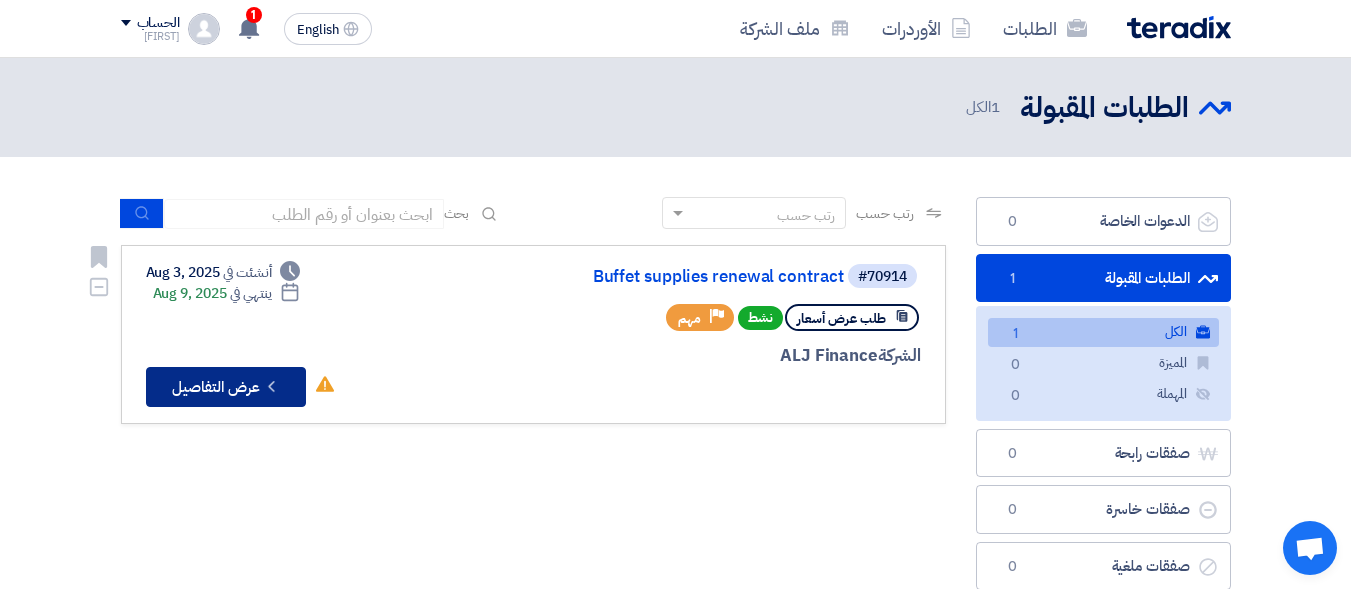 click on "Check details
عرض التفاصيل" 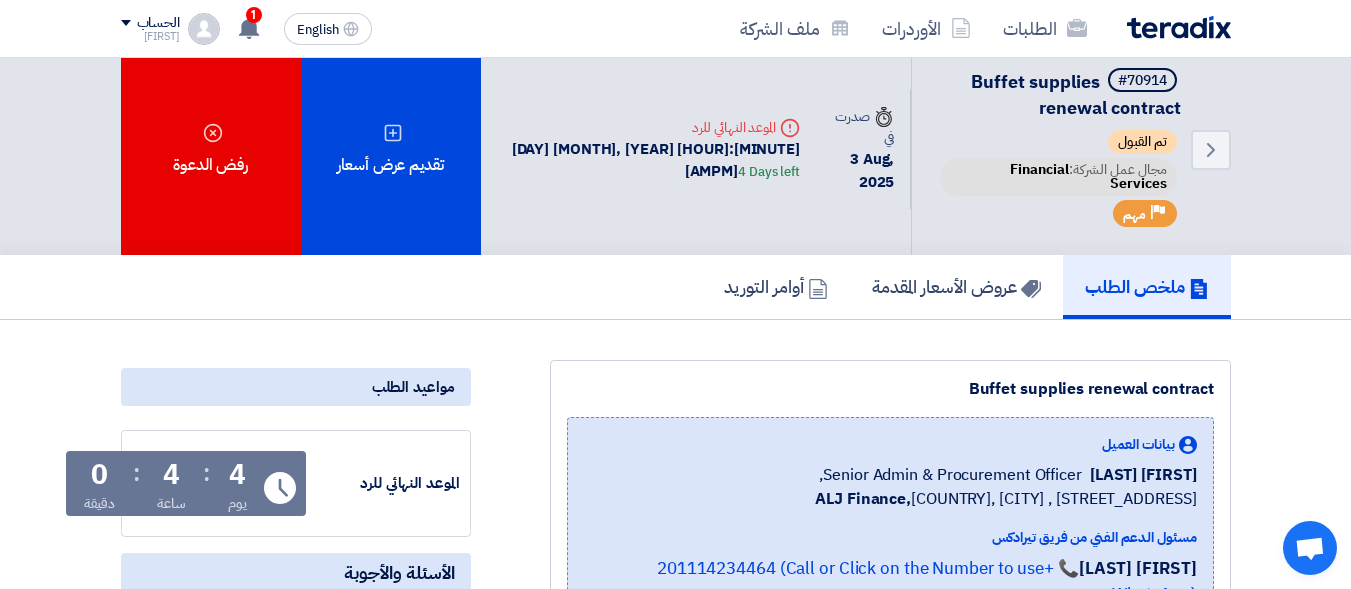 scroll, scrollTop: 0, scrollLeft: 0, axis: both 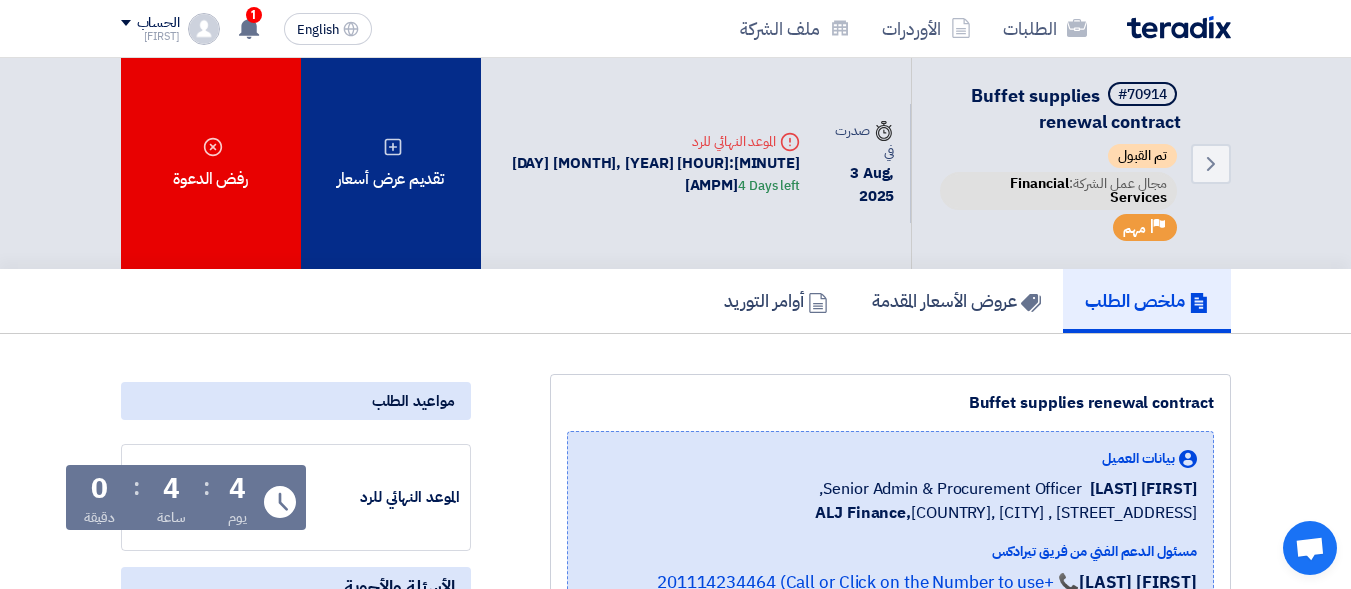 click on "تقديم عرض أسعار" 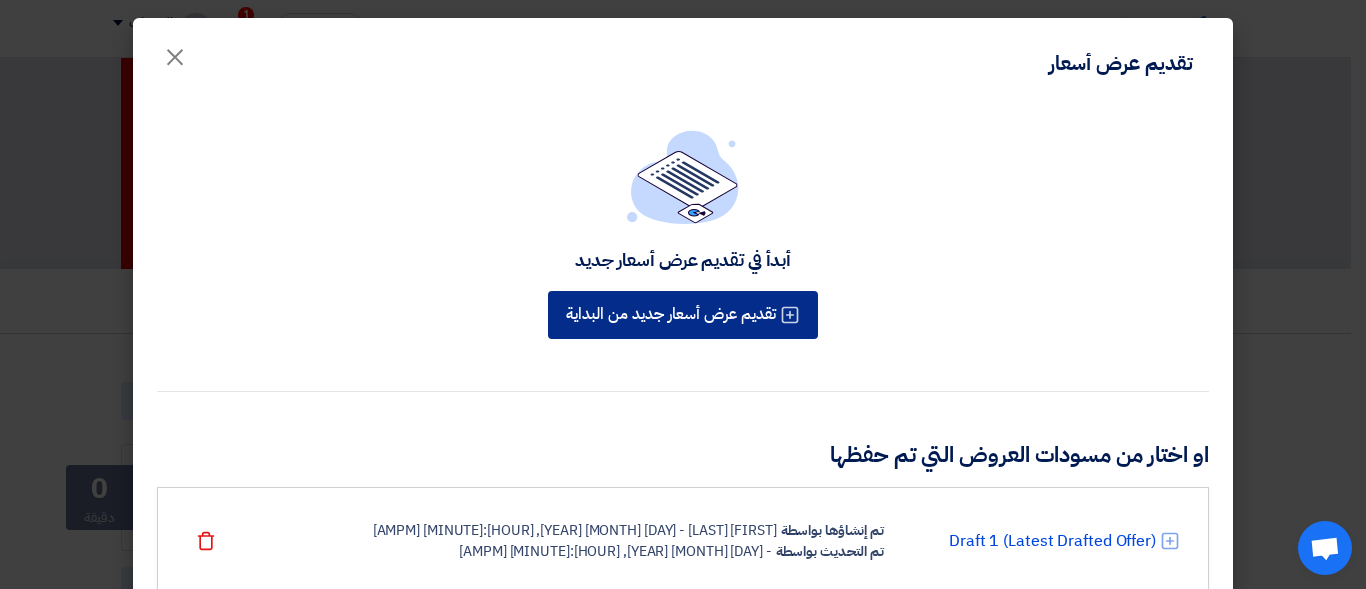 click on "تقديم عرض أسعار جديد من البداية" 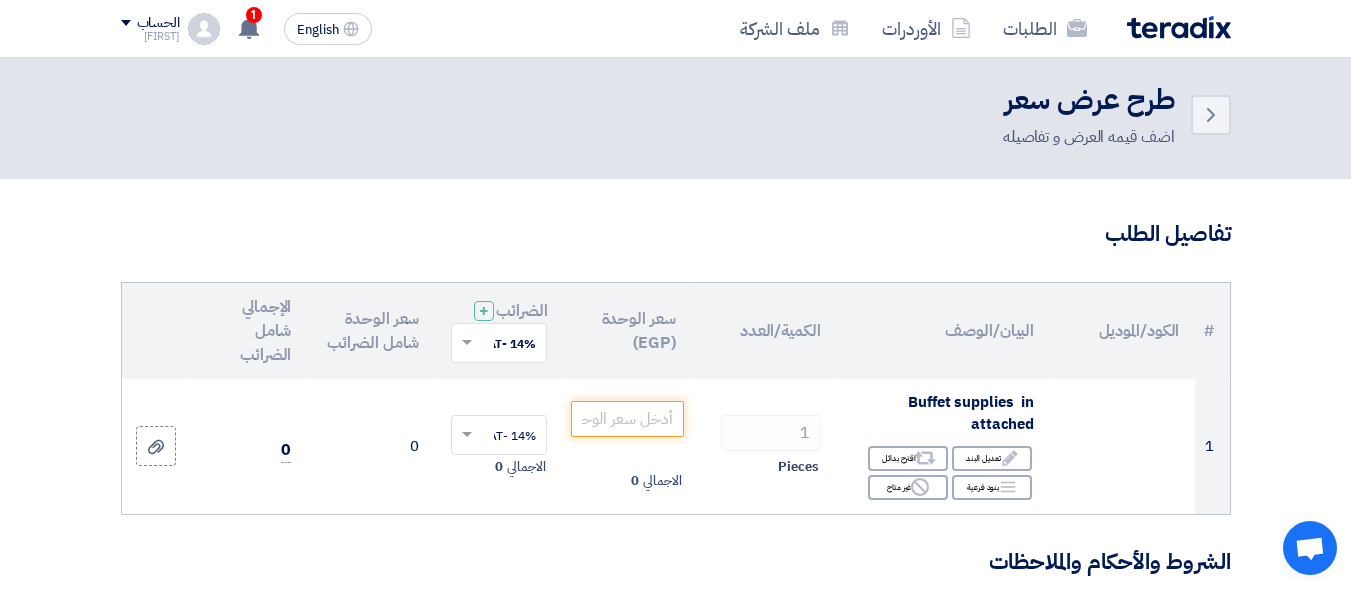 scroll, scrollTop: 10, scrollLeft: 0, axis: vertical 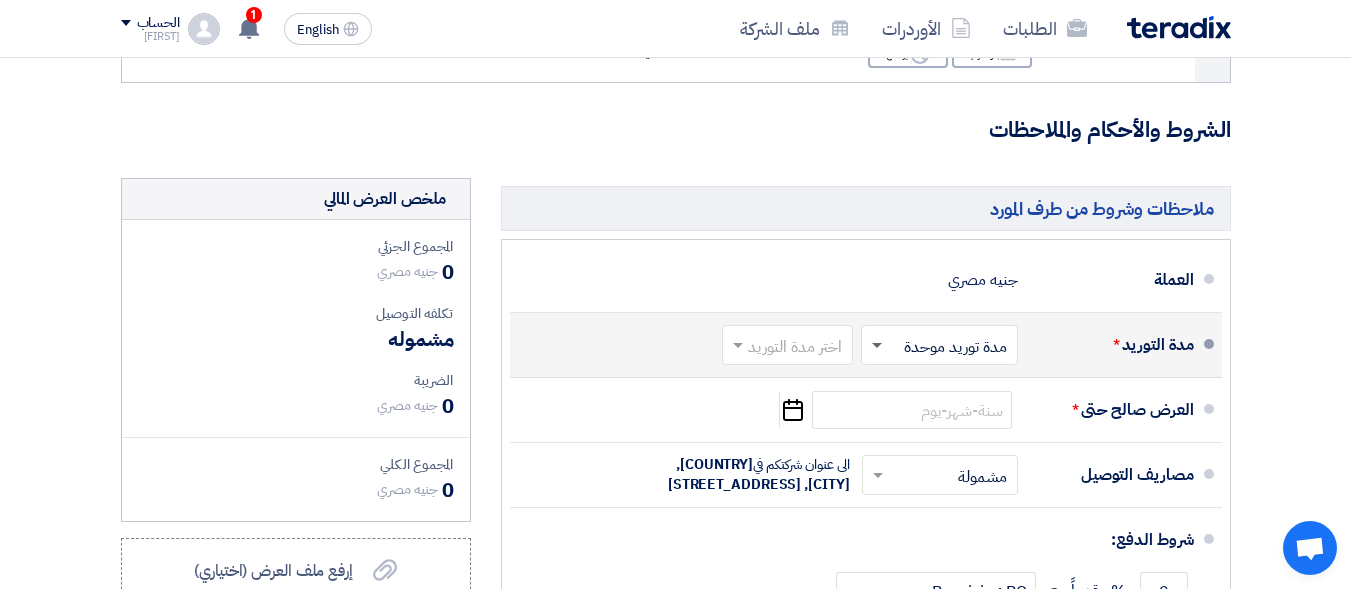 click 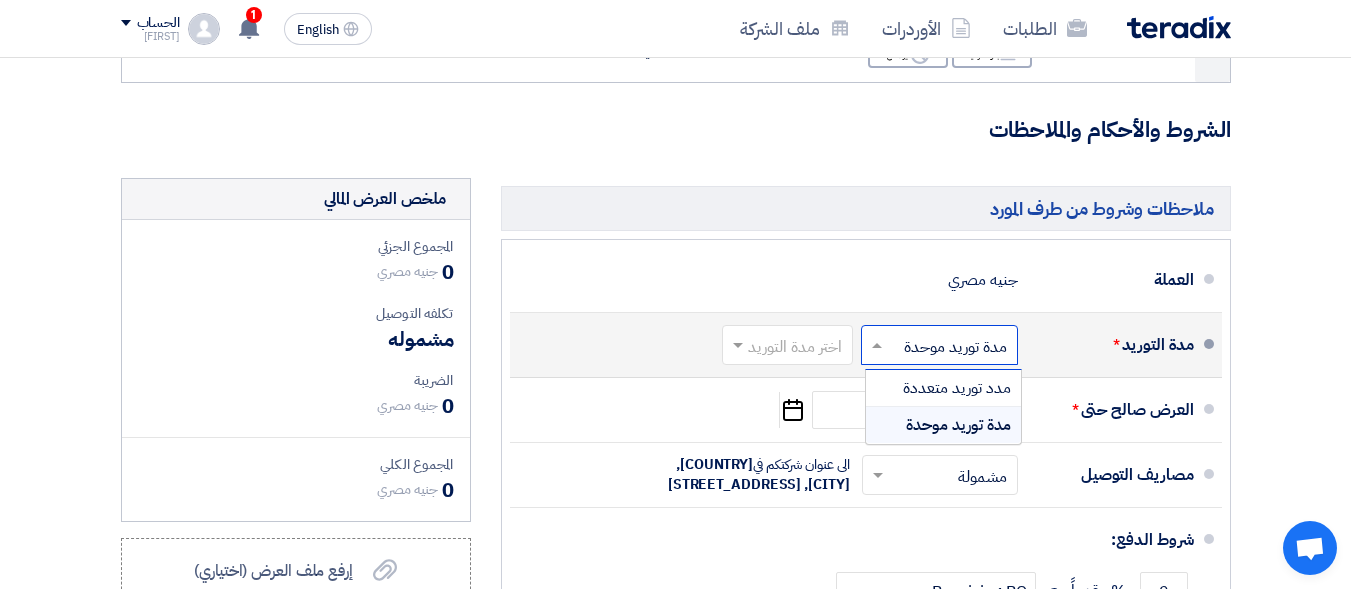 click on "مدة توريد موحدة" at bounding box center [943, 425] 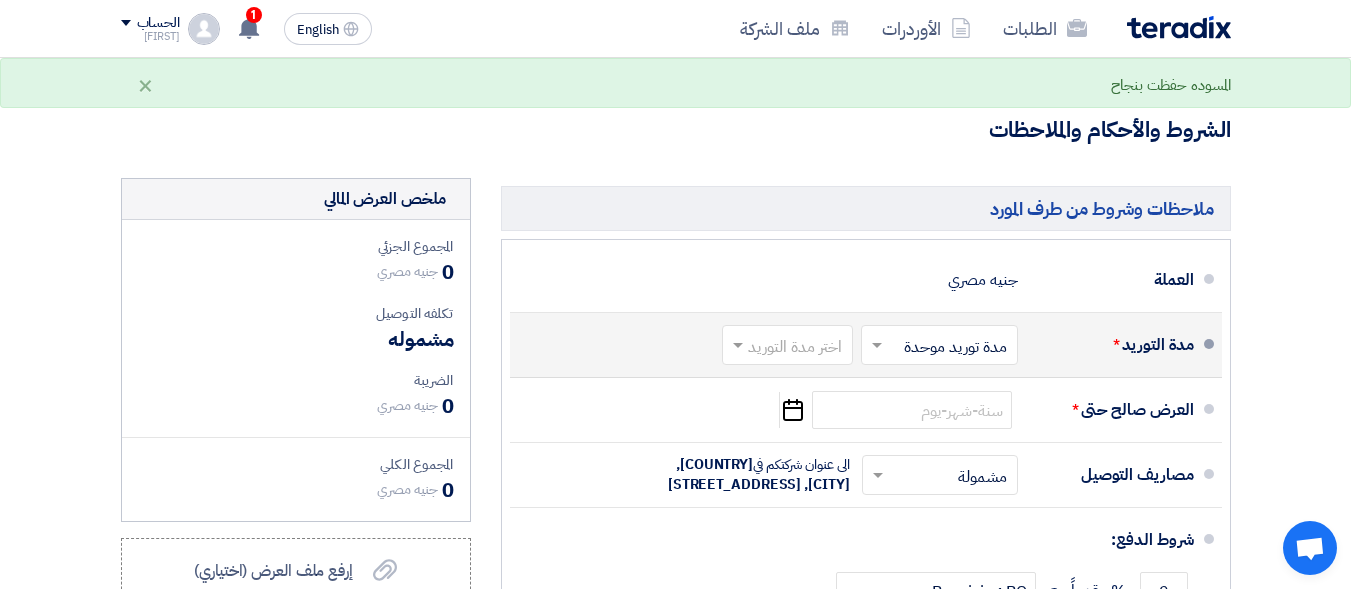 click 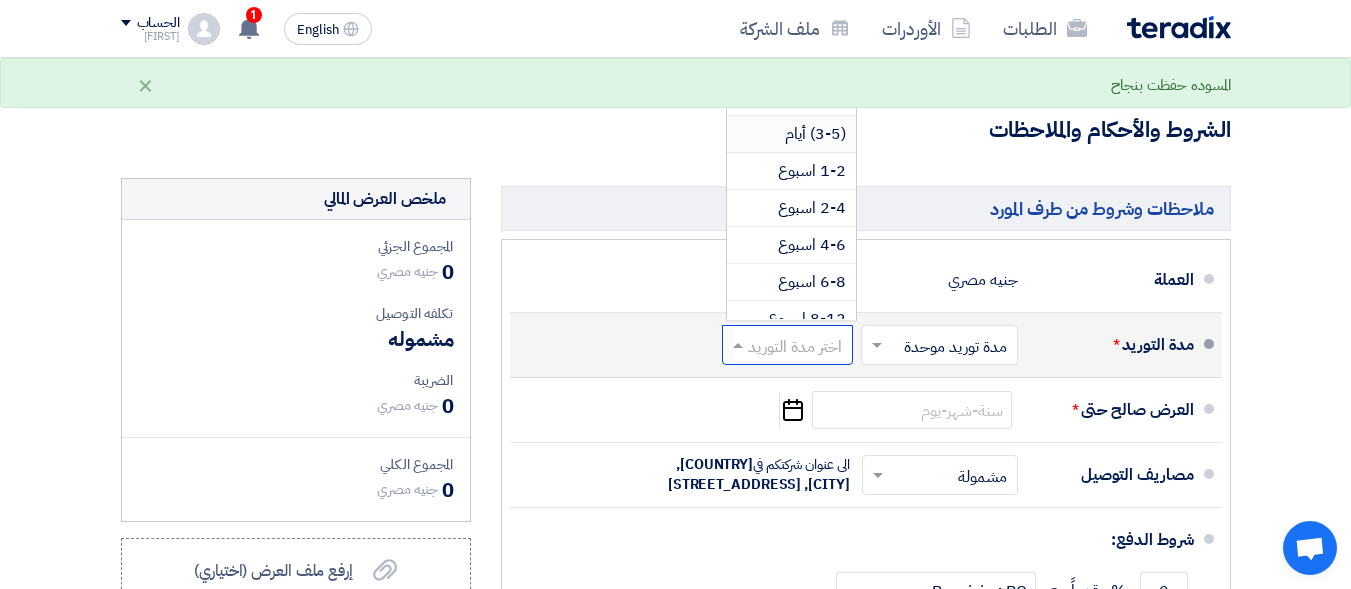 click on "(3-5) أيام" at bounding box center [815, 134] 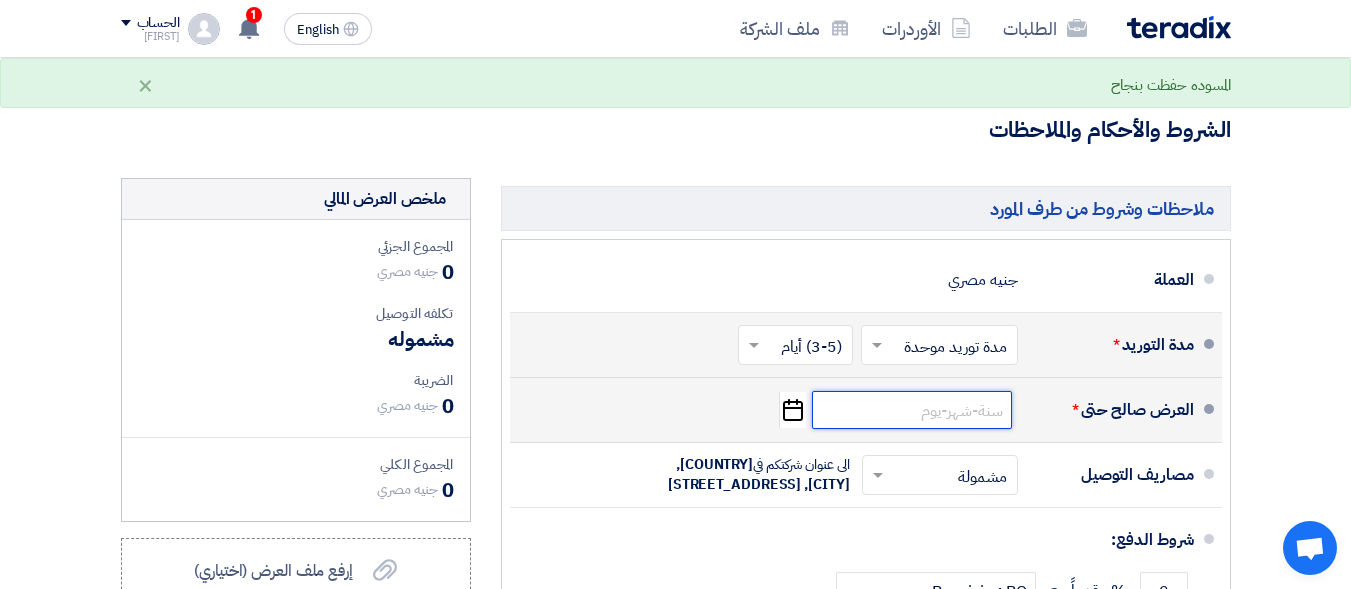 click 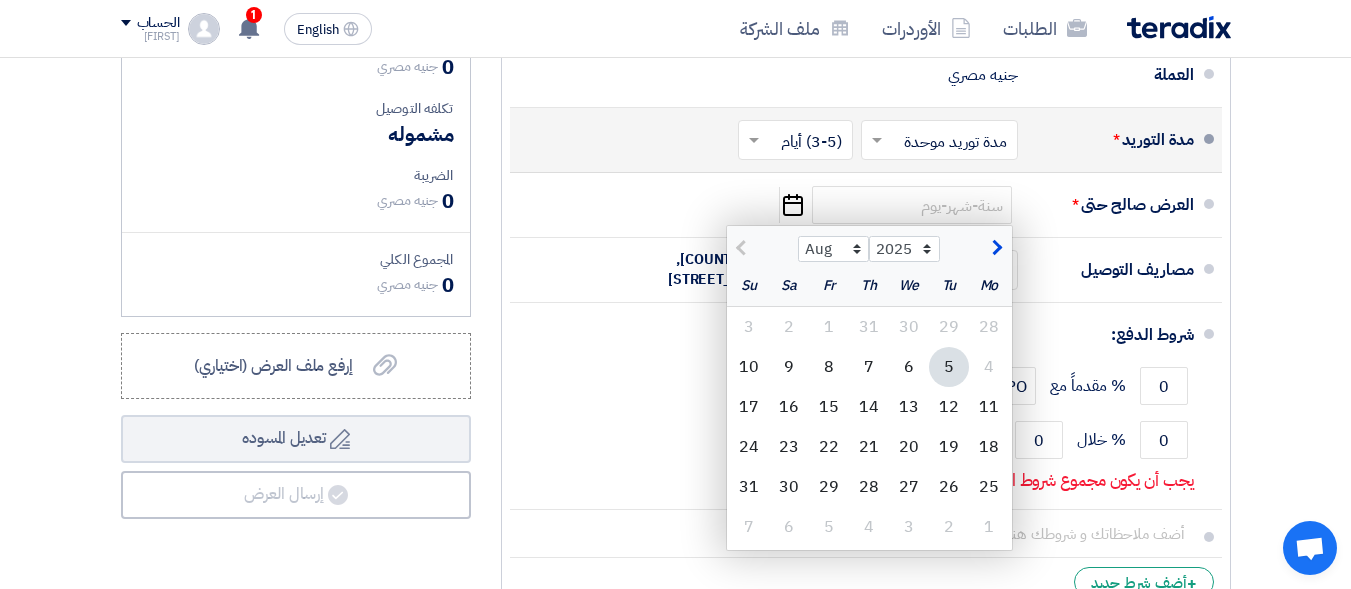 scroll, scrollTop: 648, scrollLeft: 0, axis: vertical 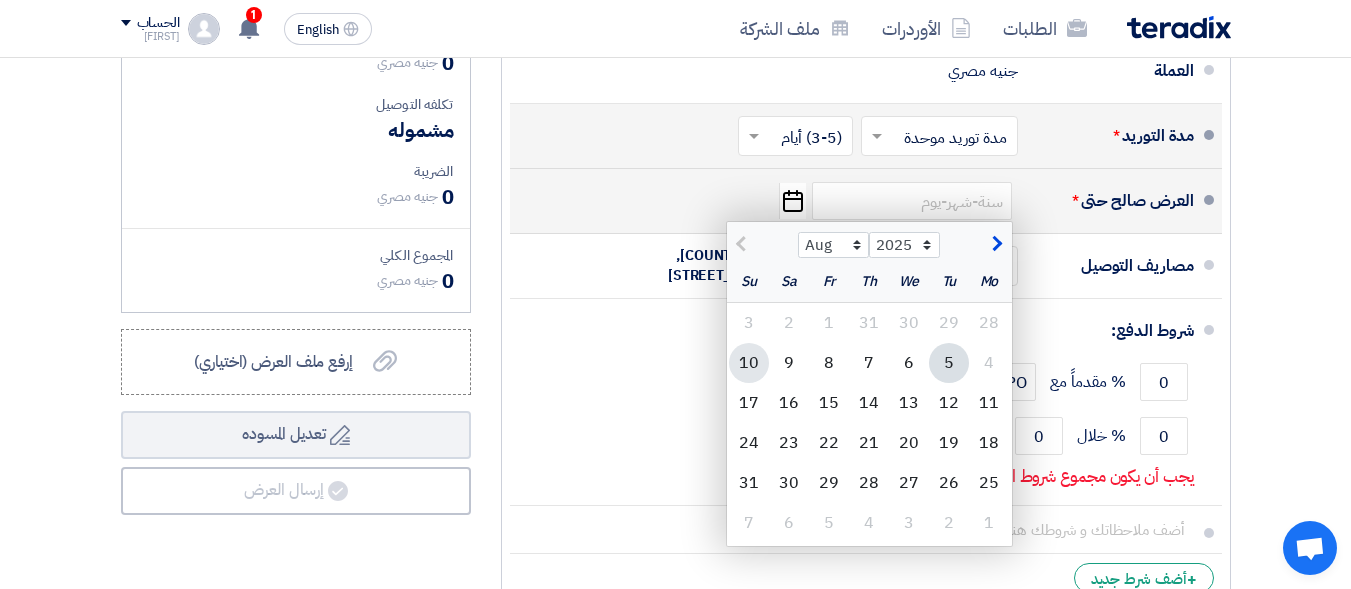 click on "10" 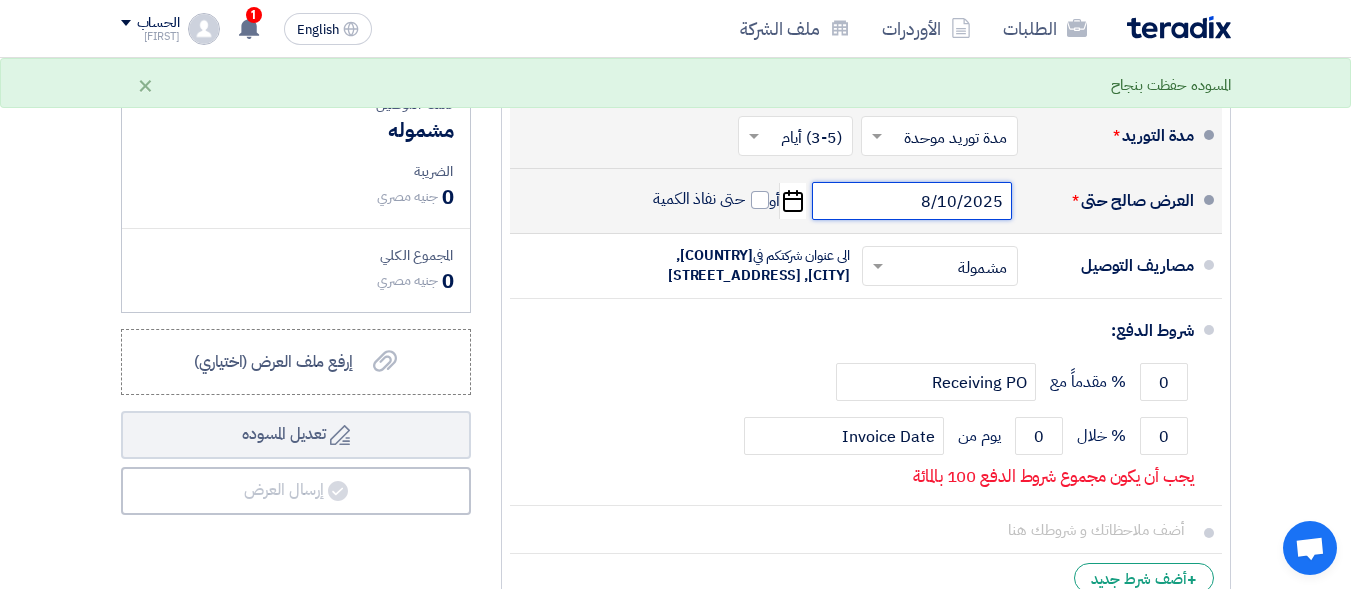 click on "8/10/2025" 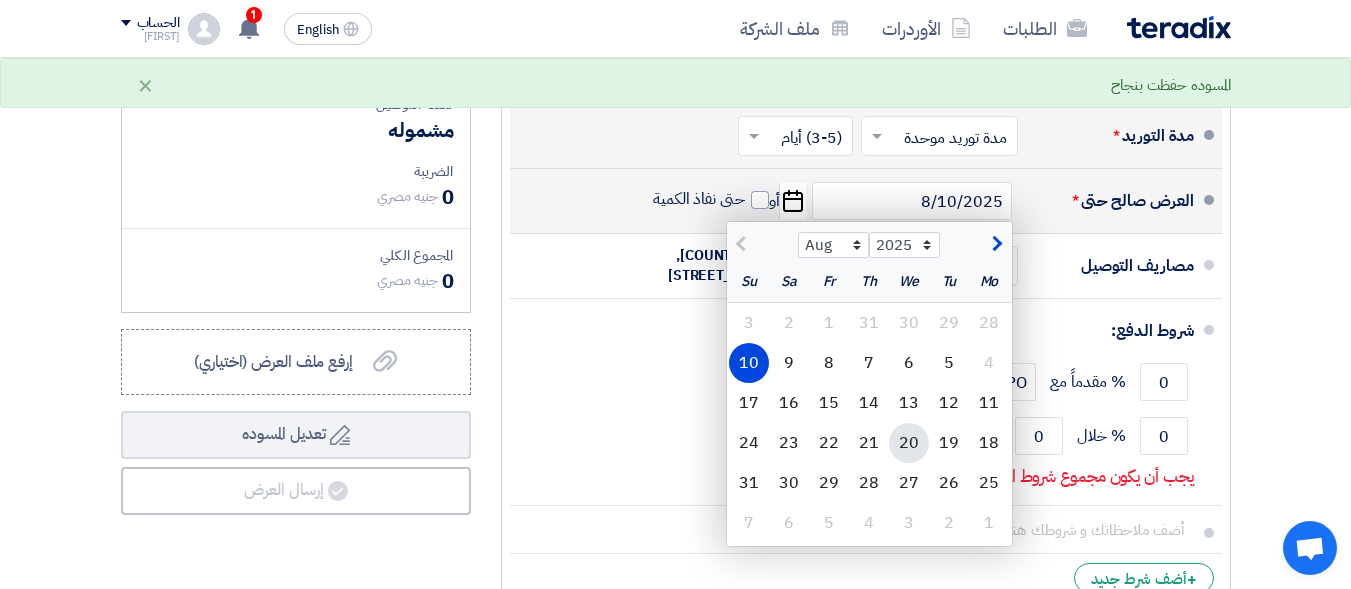 click on "20" 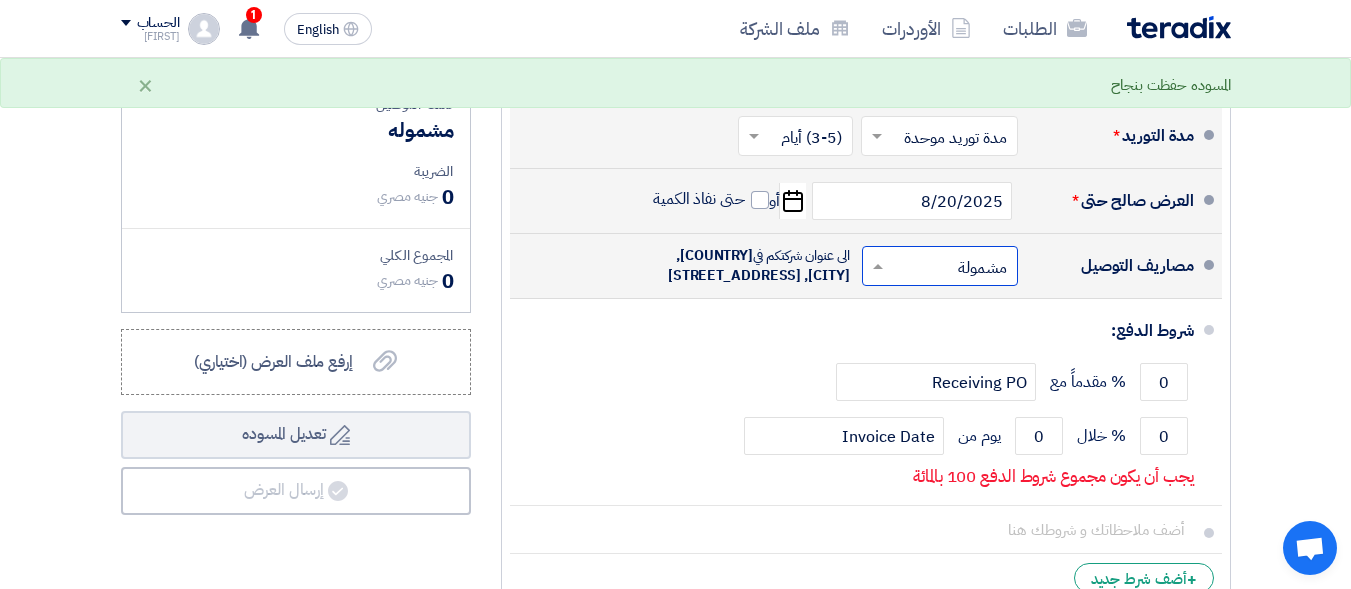 click 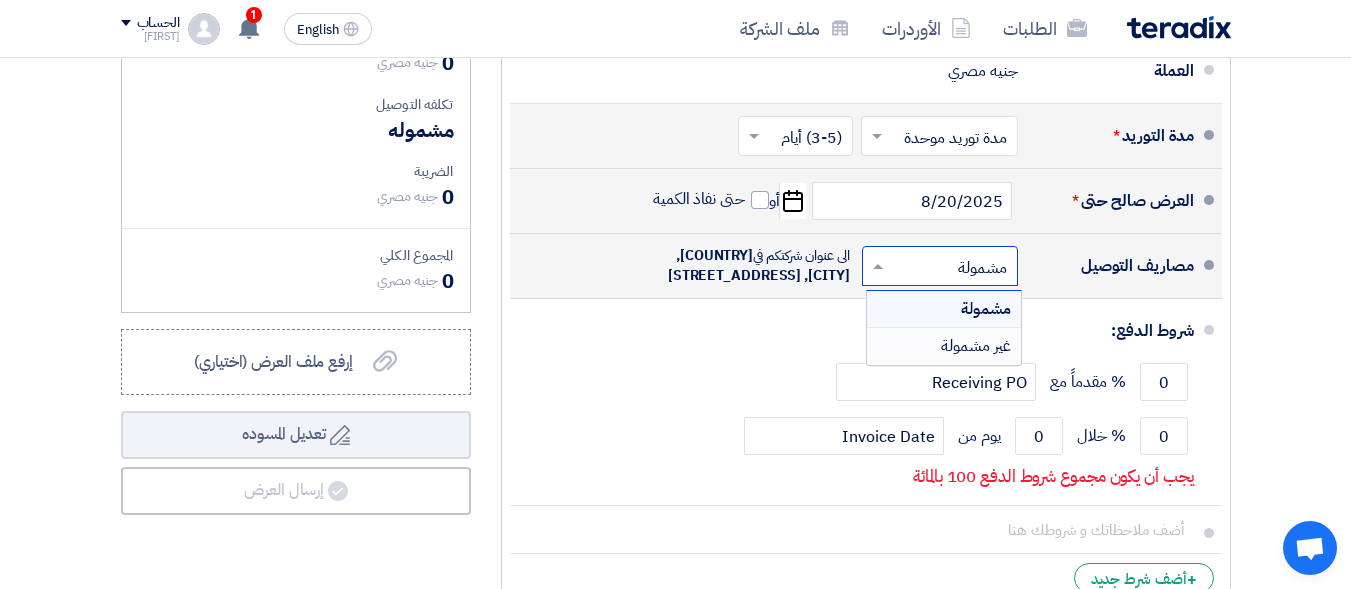 click on "غير مشمولة" at bounding box center [976, 346] 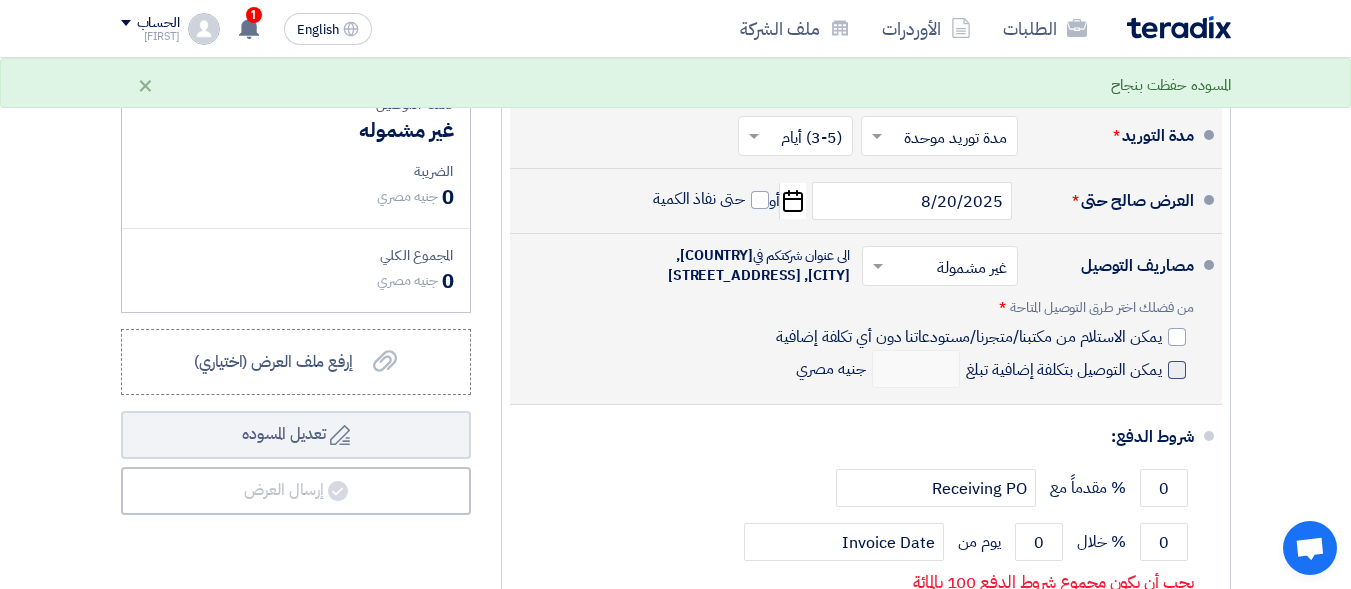 click 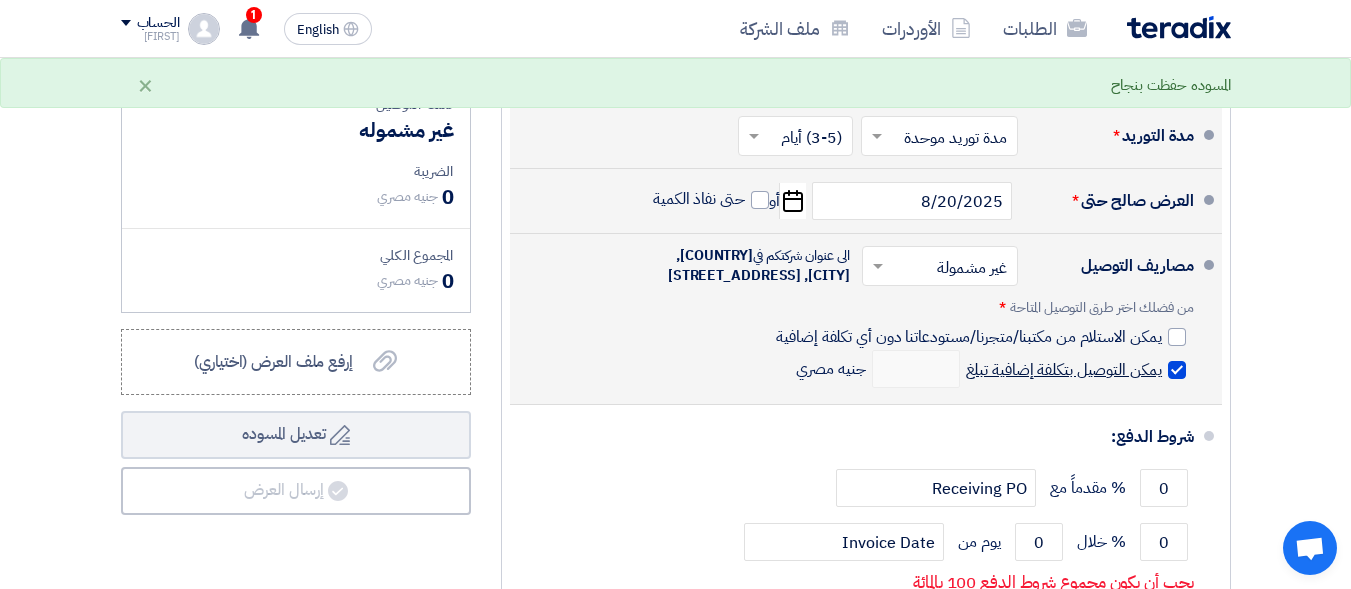 checkbox on "true" 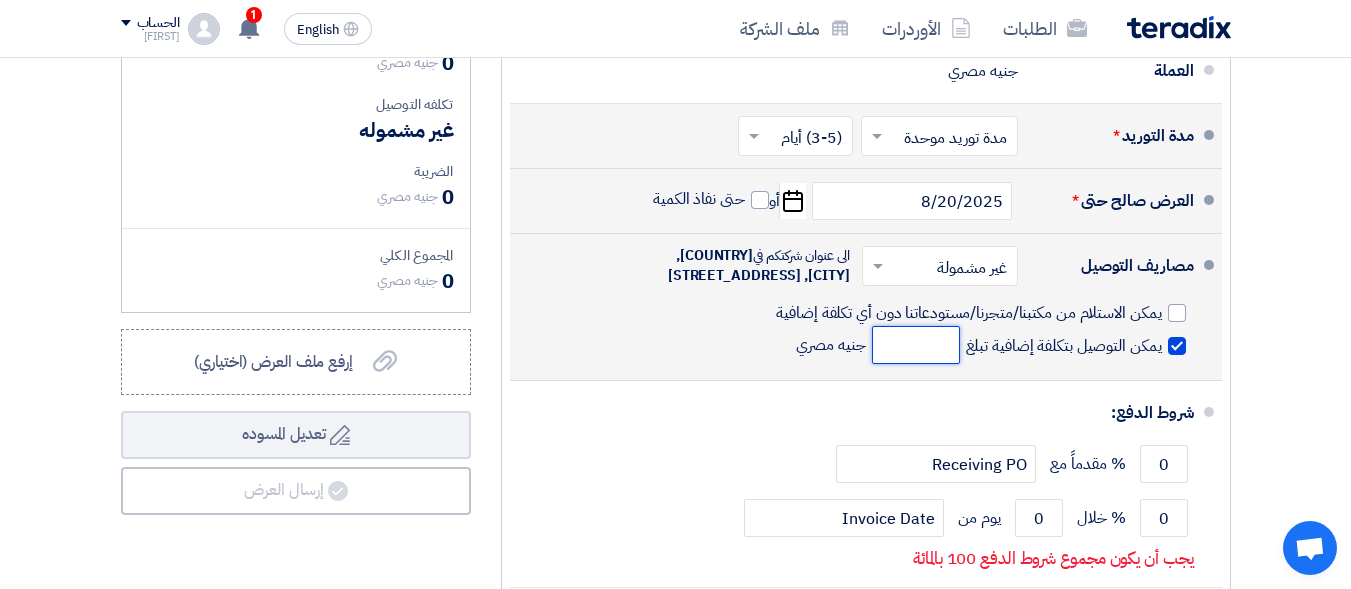 click 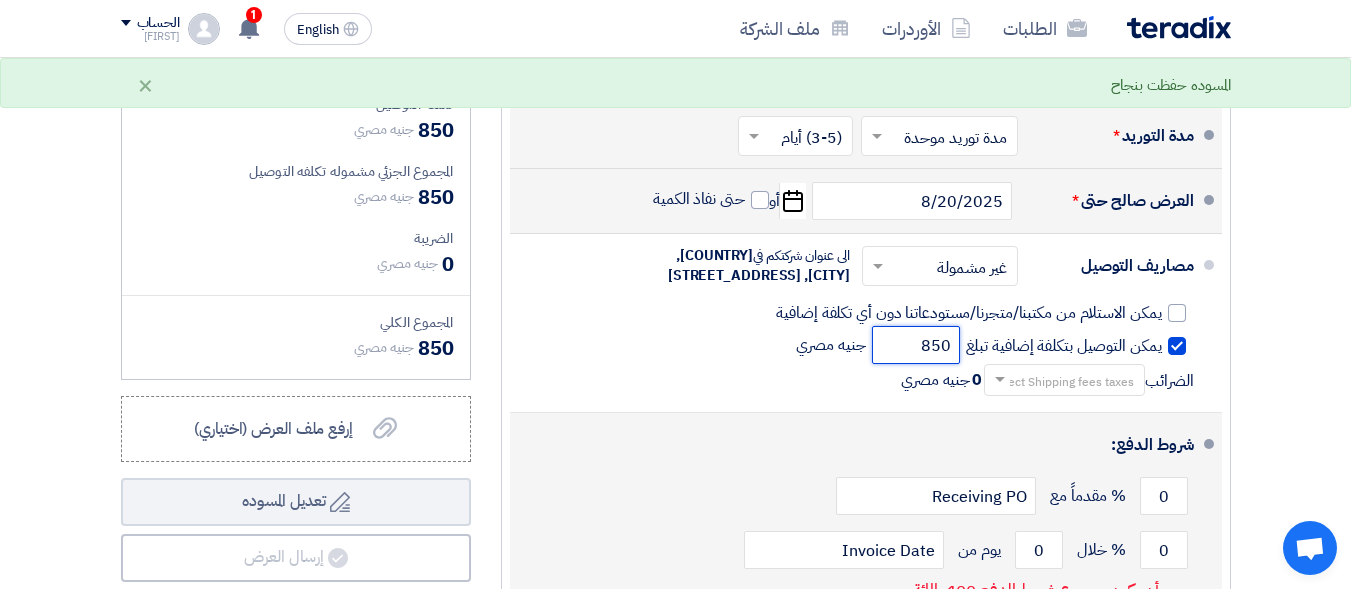 type on "850" 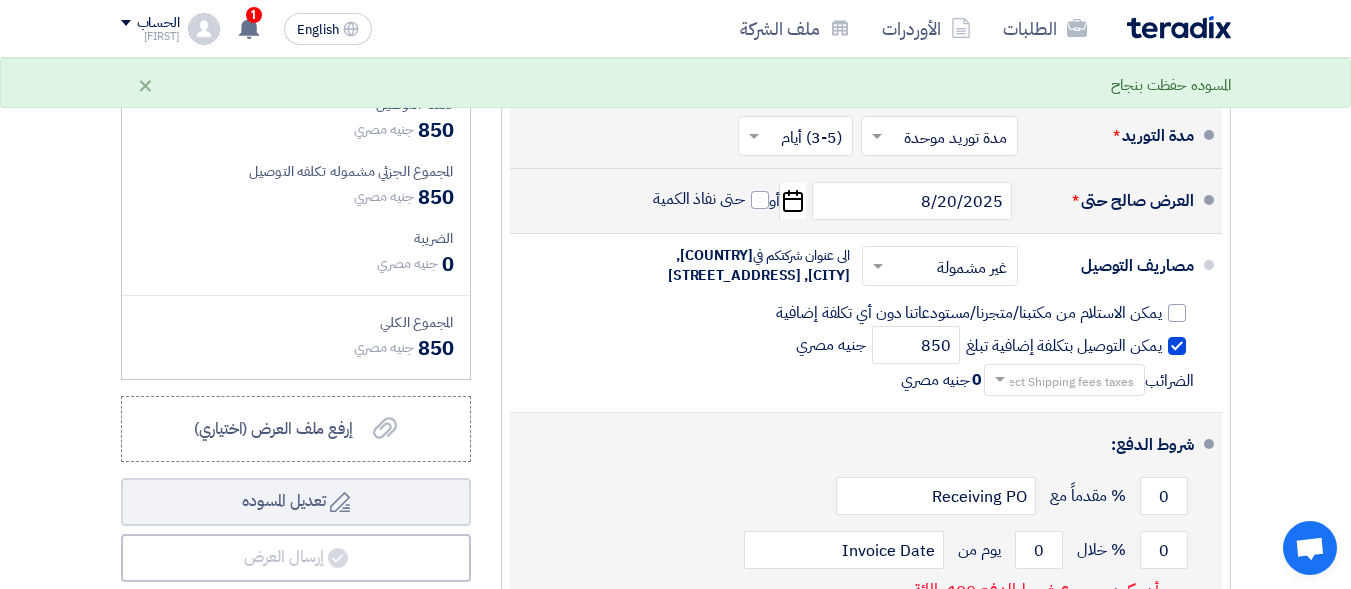 click on "شروط الدفع:" 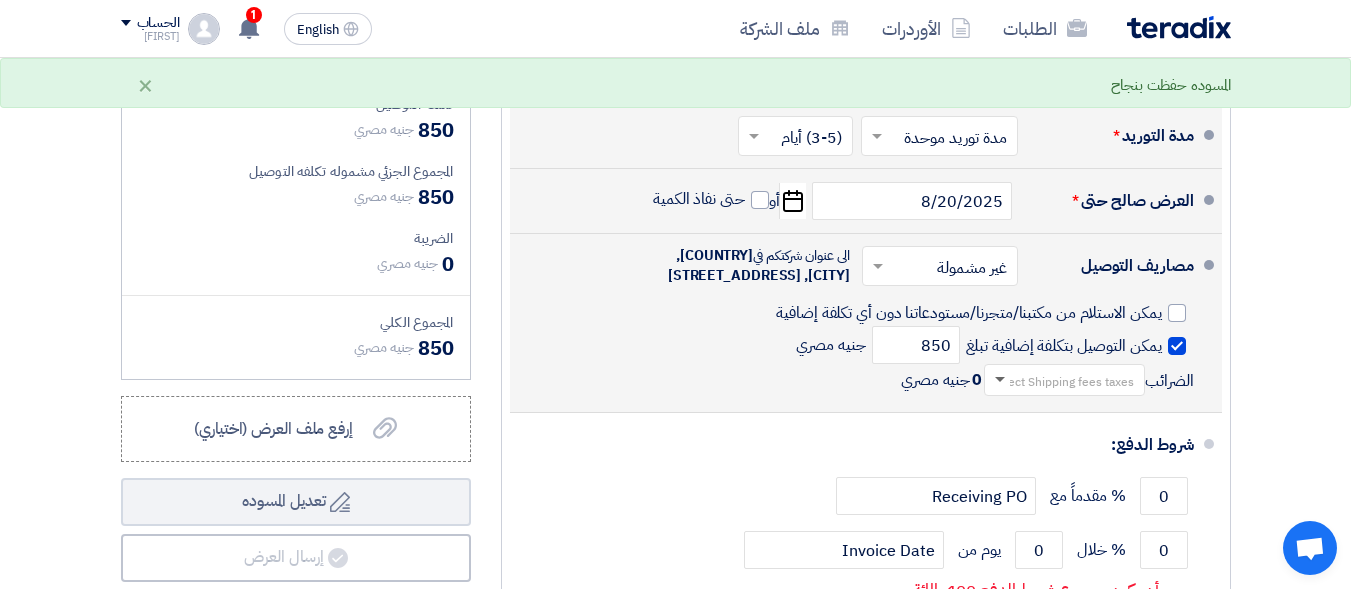 scroll, scrollTop: 2, scrollLeft: 0, axis: vertical 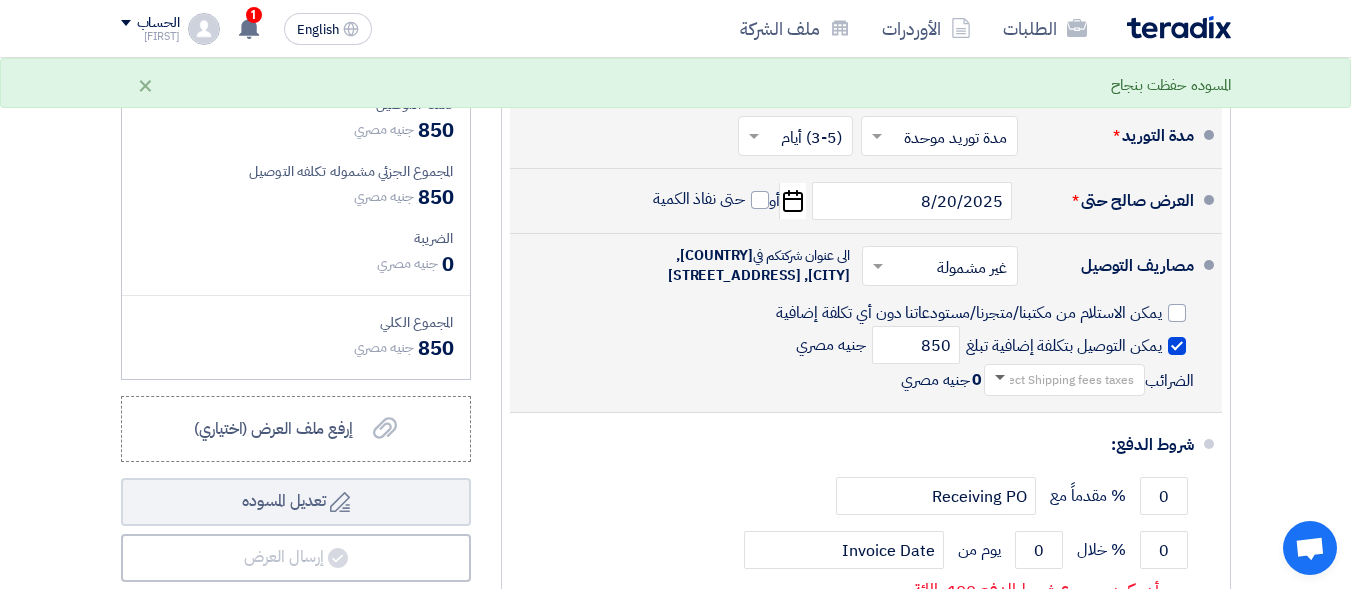 click 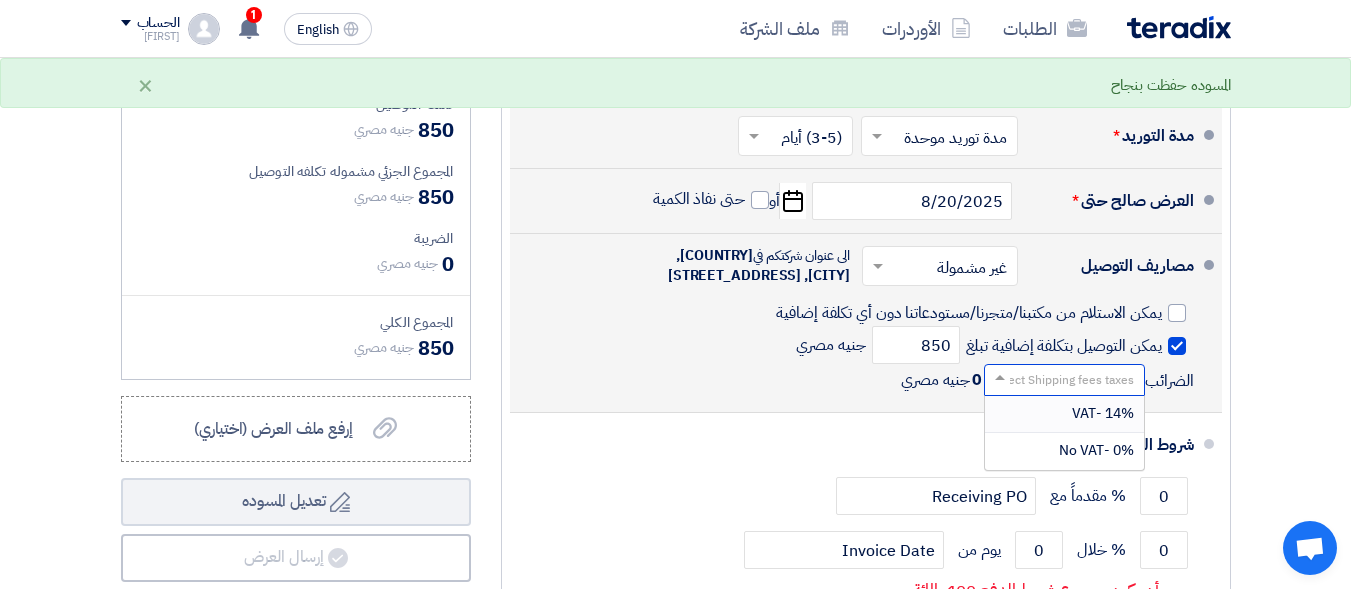 click on "14% -VAT" at bounding box center (1103, 413) 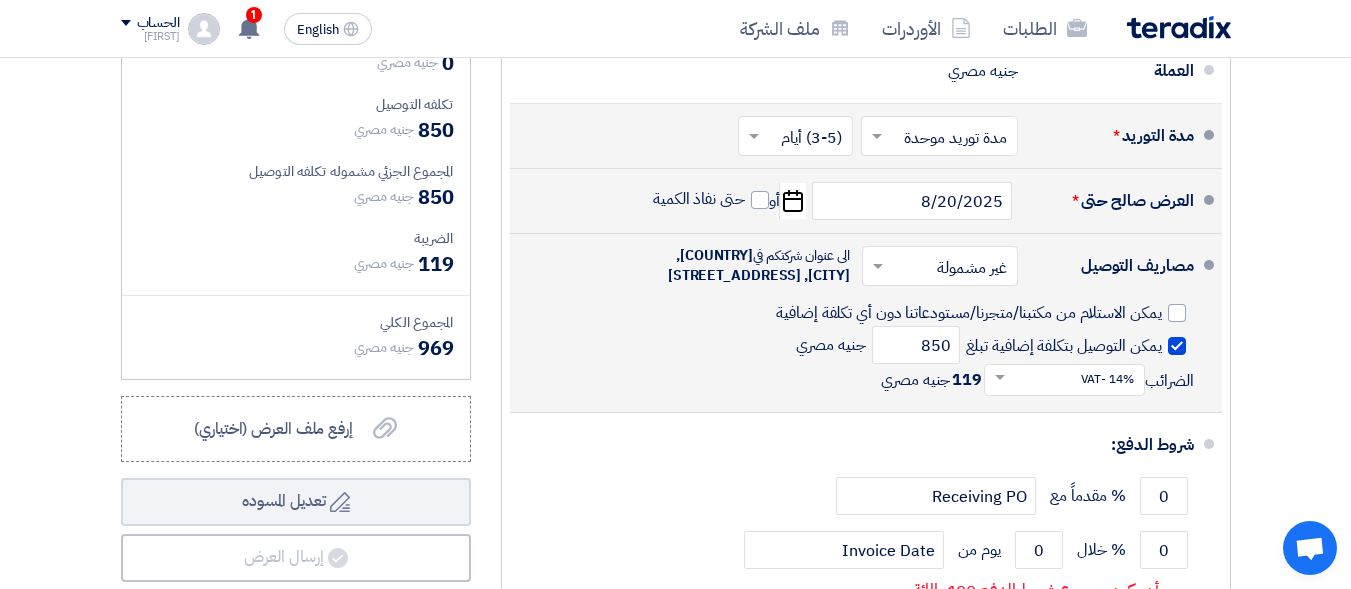 click 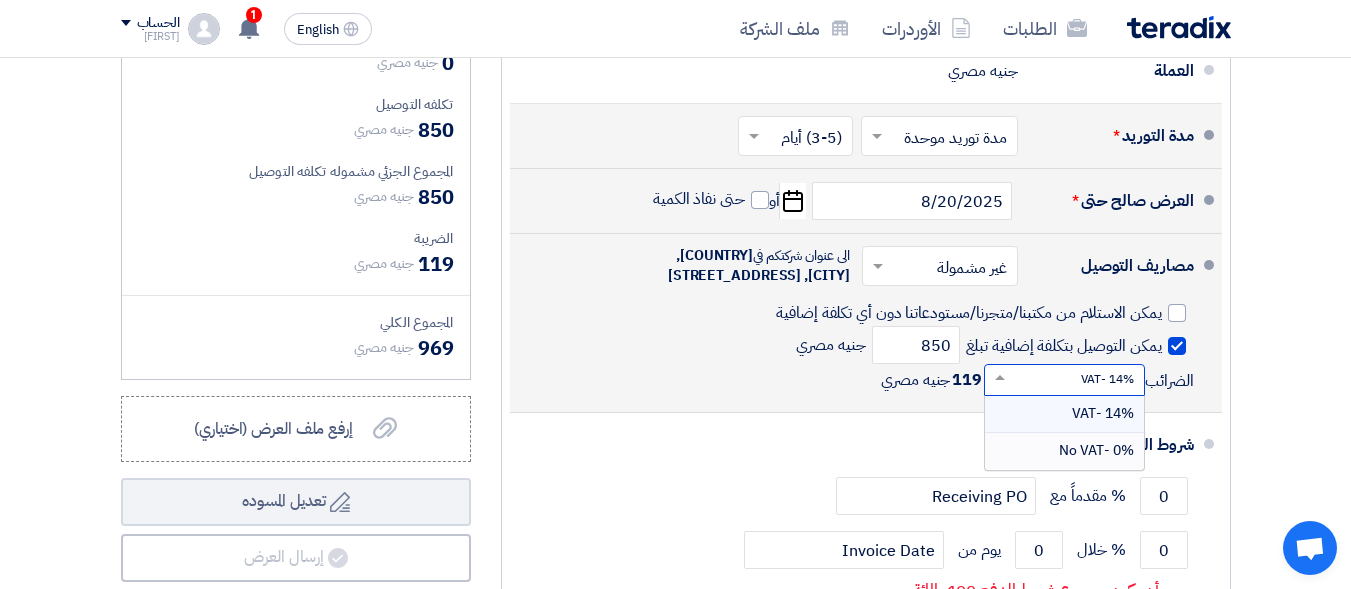 click on "0% -No VAT" at bounding box center [1096, 450] 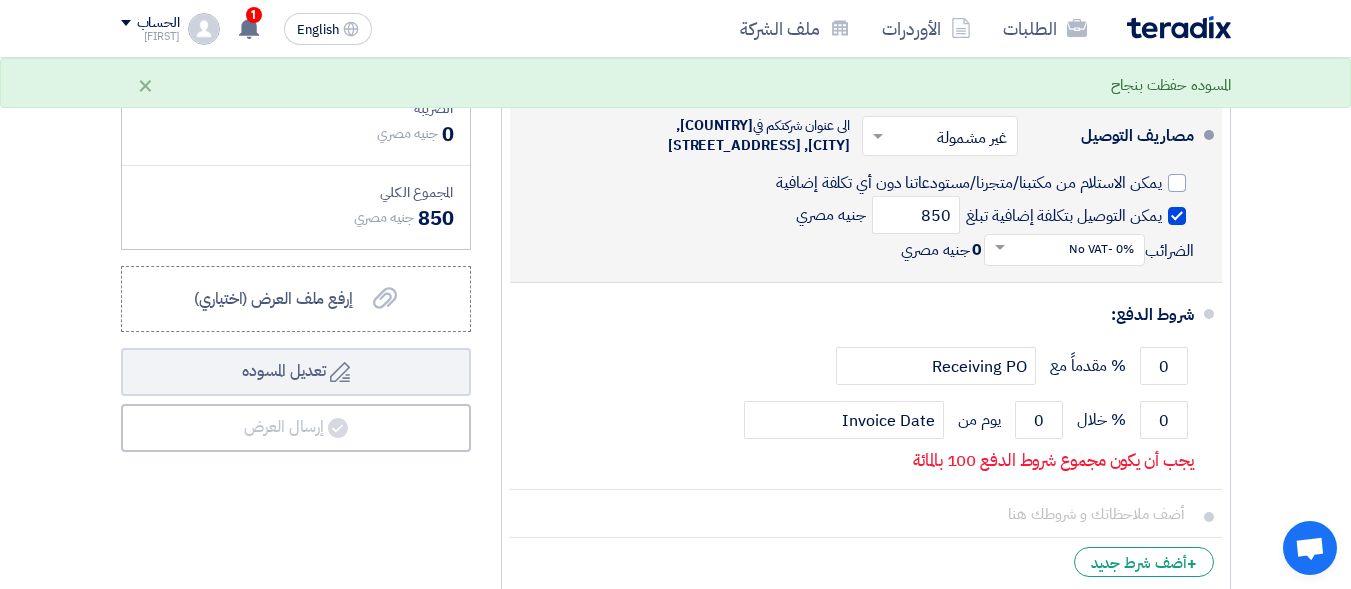 scroll, scrollTop: 830, scrollLeft: 0, axis: vertical 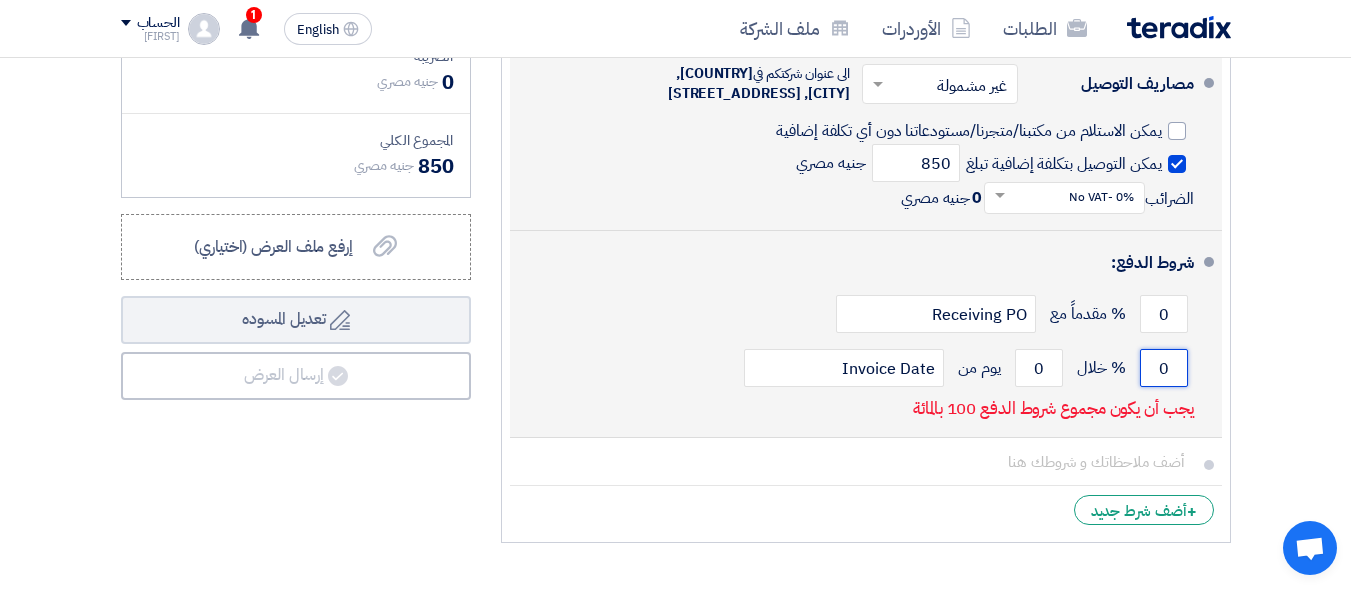 click on "0" 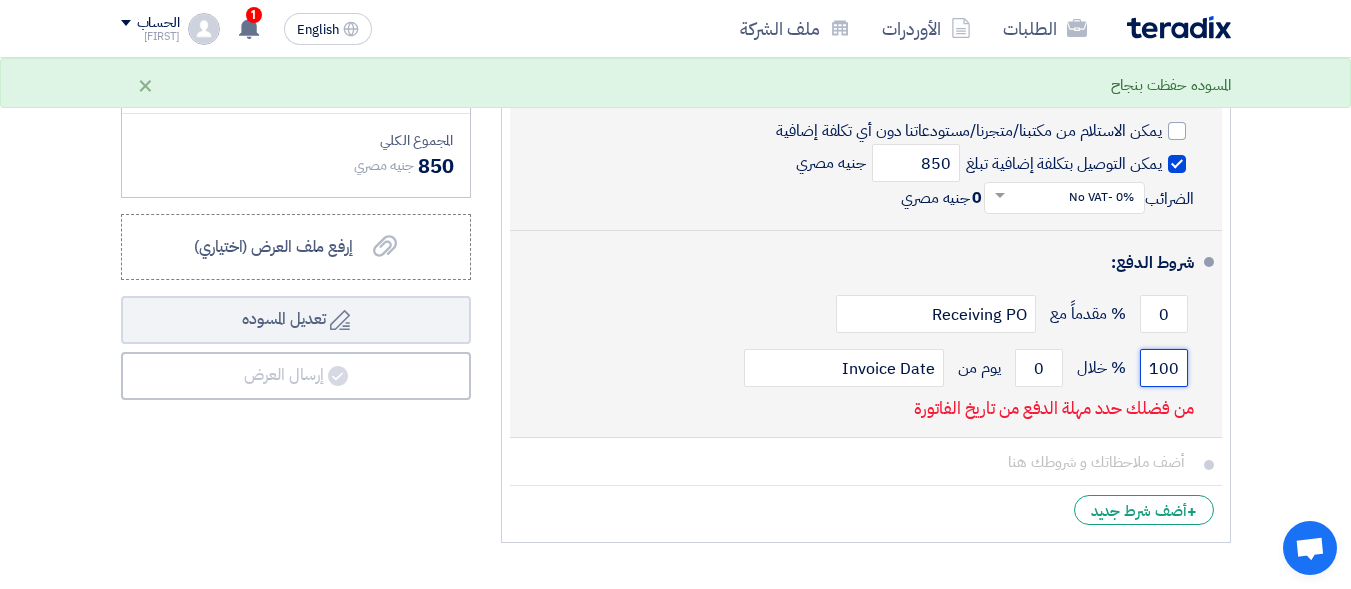 type on "100" 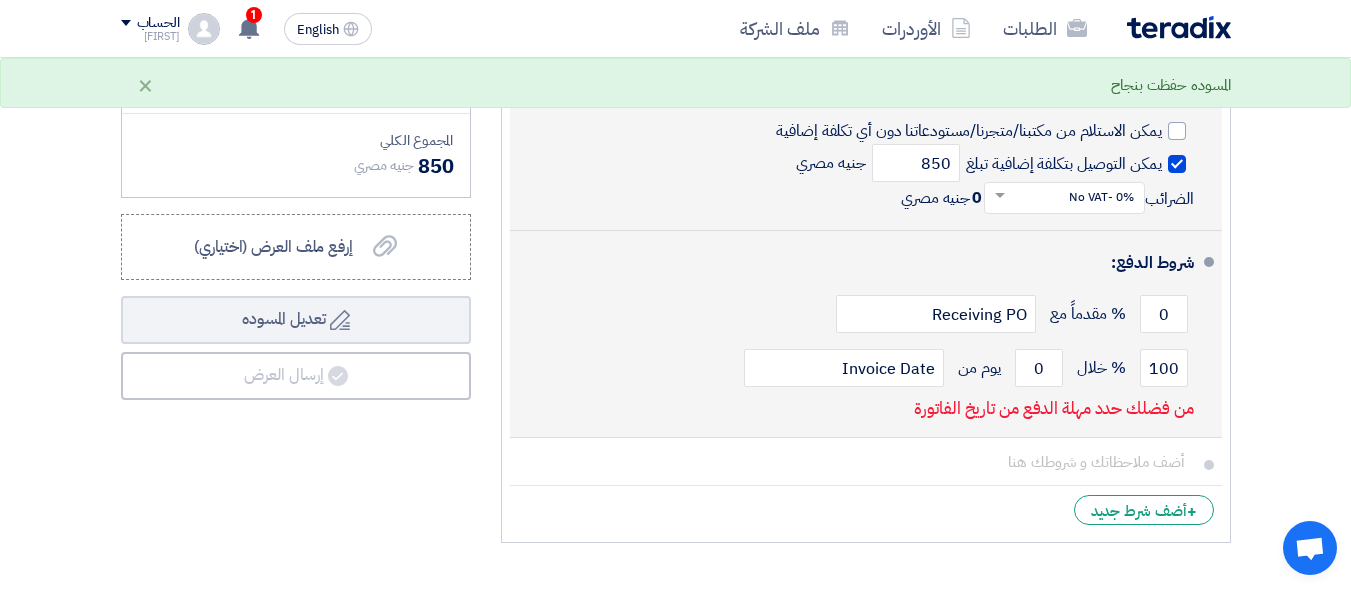 click on "من فضلك حدد مهلة الدفع من تاريخ الفاتورة" 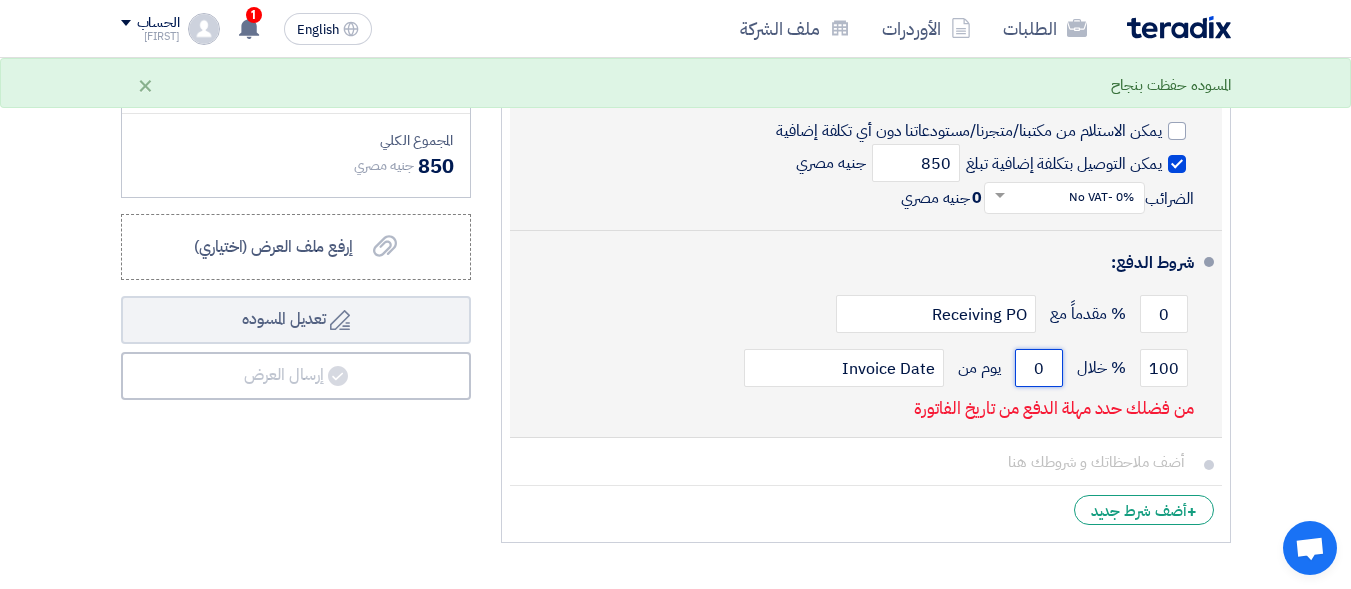 click on "0" 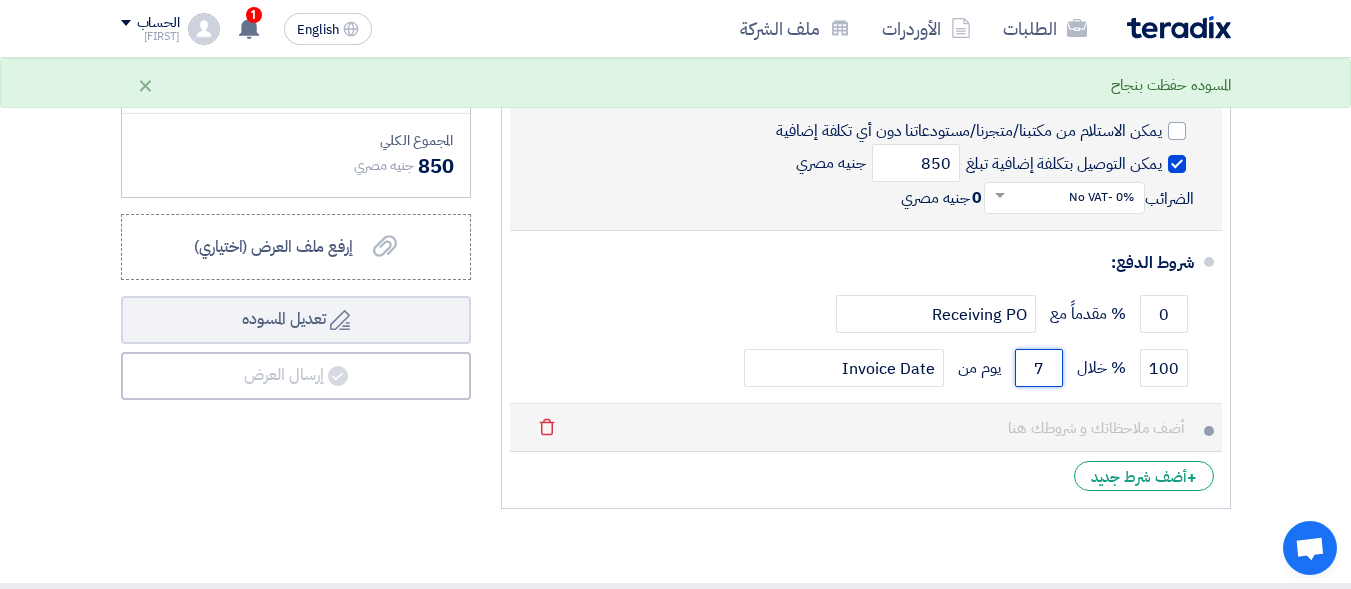 type on "7" 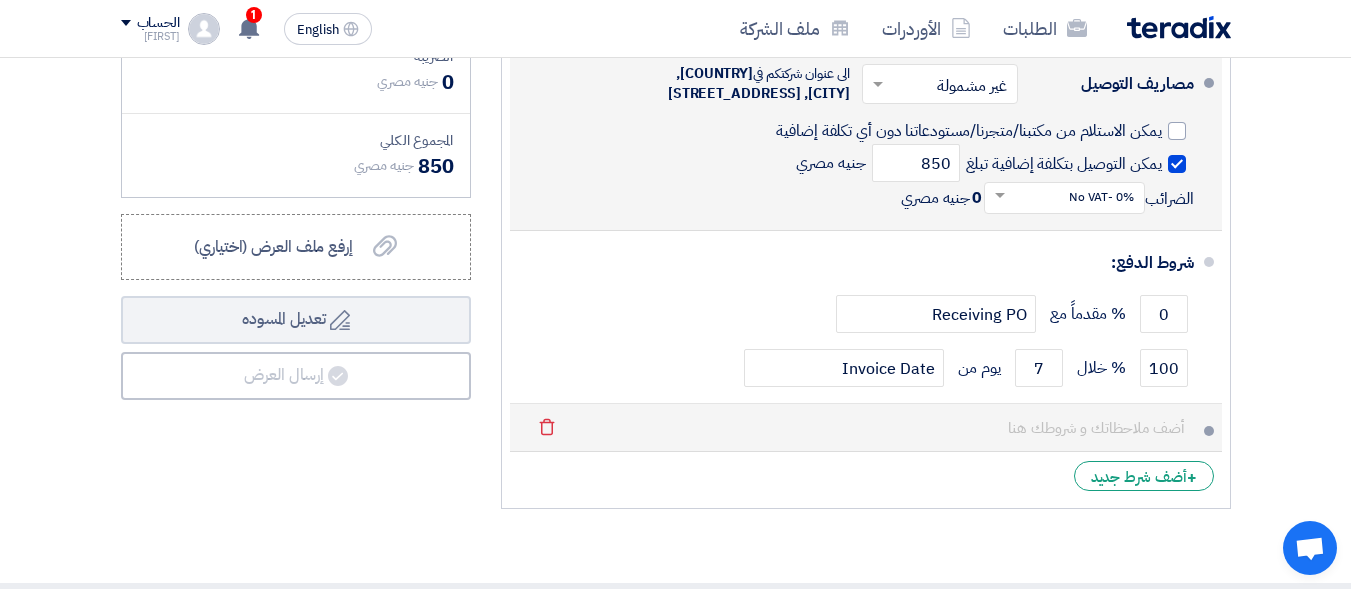 click on "Delete" 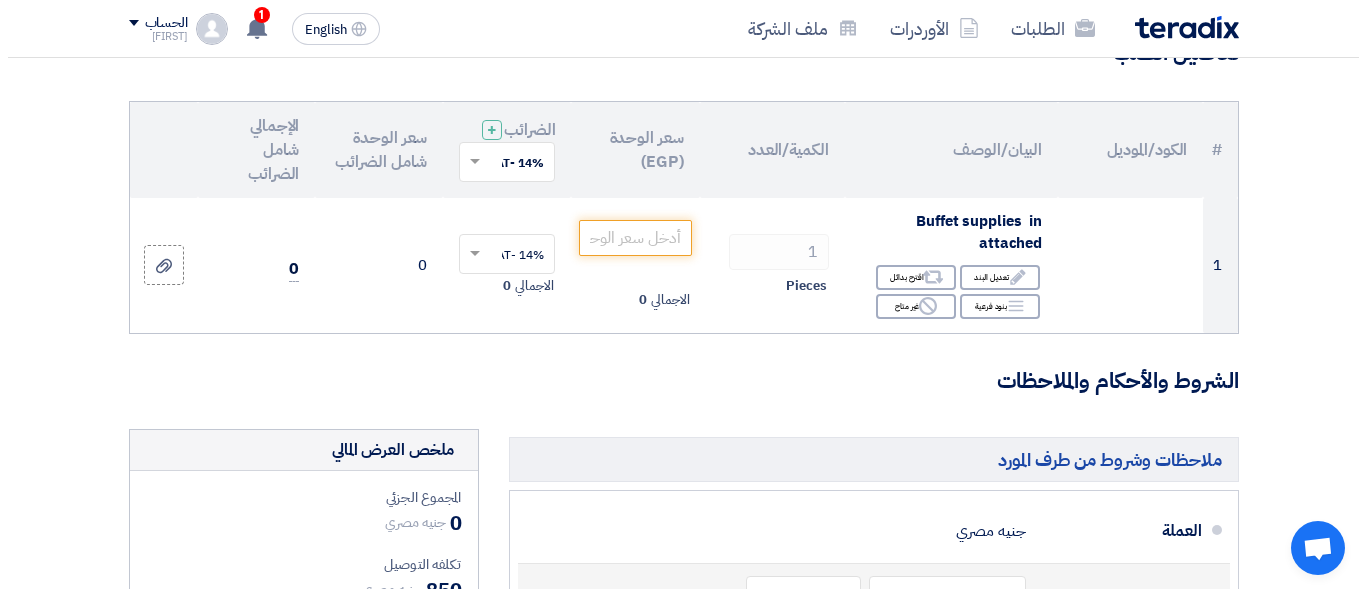 scroll, scrollTop: 185, scrollLeft: 0, axis: vertical 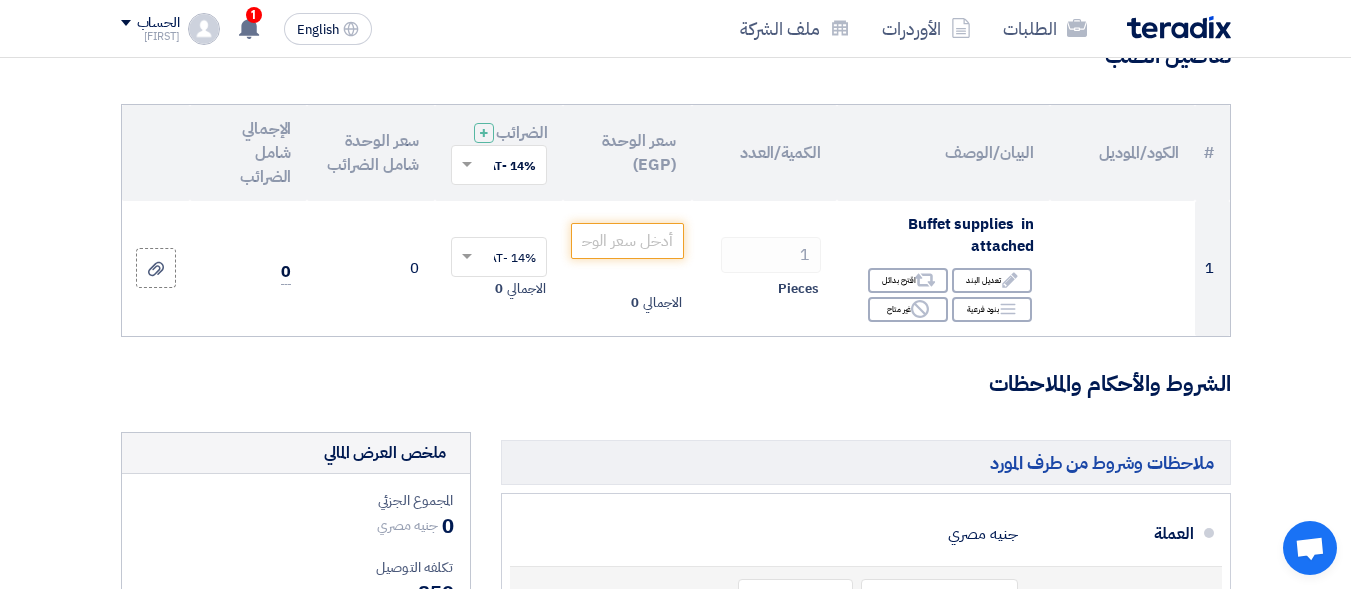 click 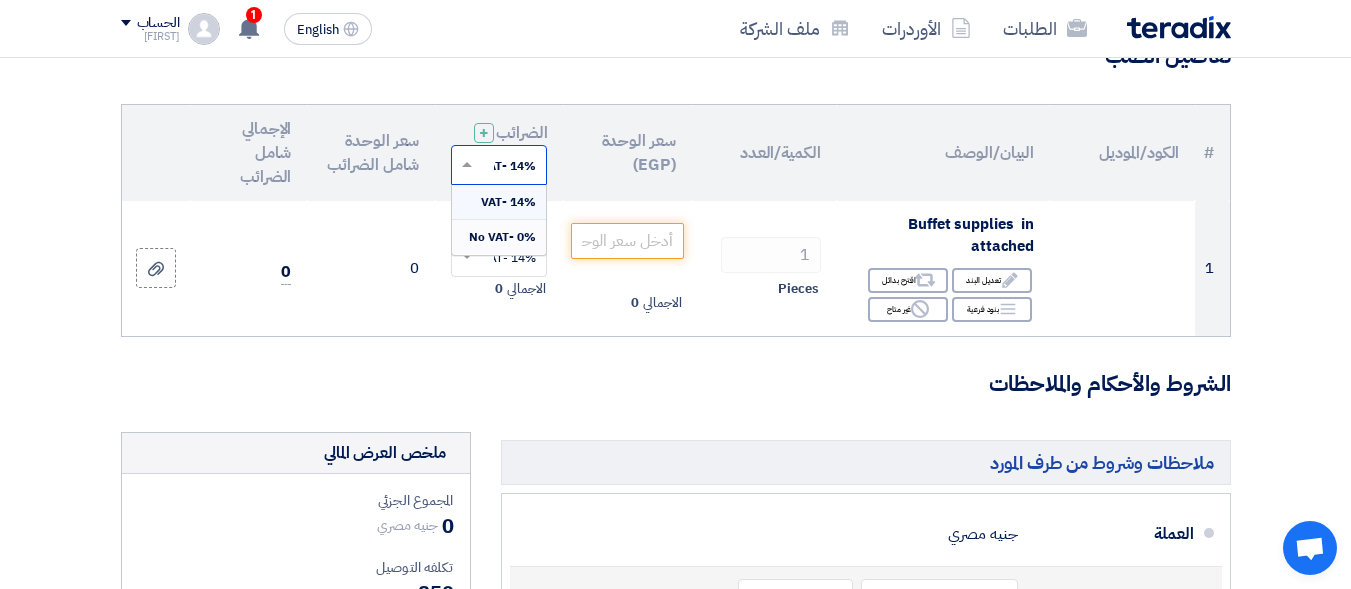 click on "0% -No VAT" at bounding box center (502, 237) 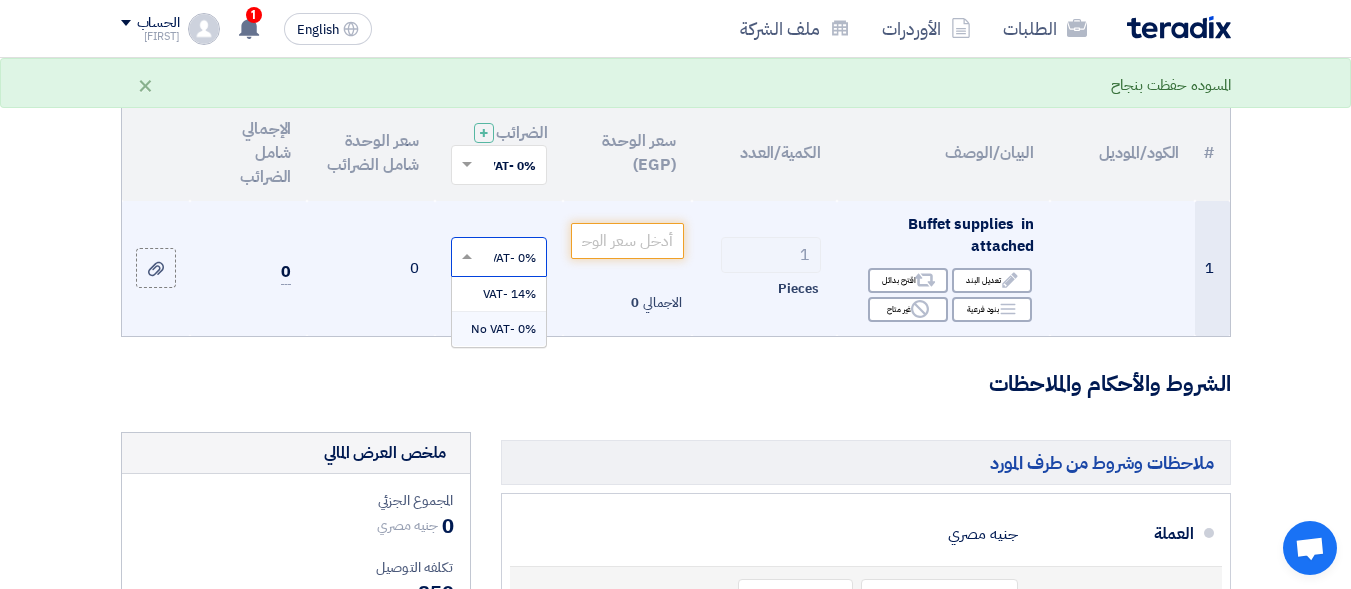 click 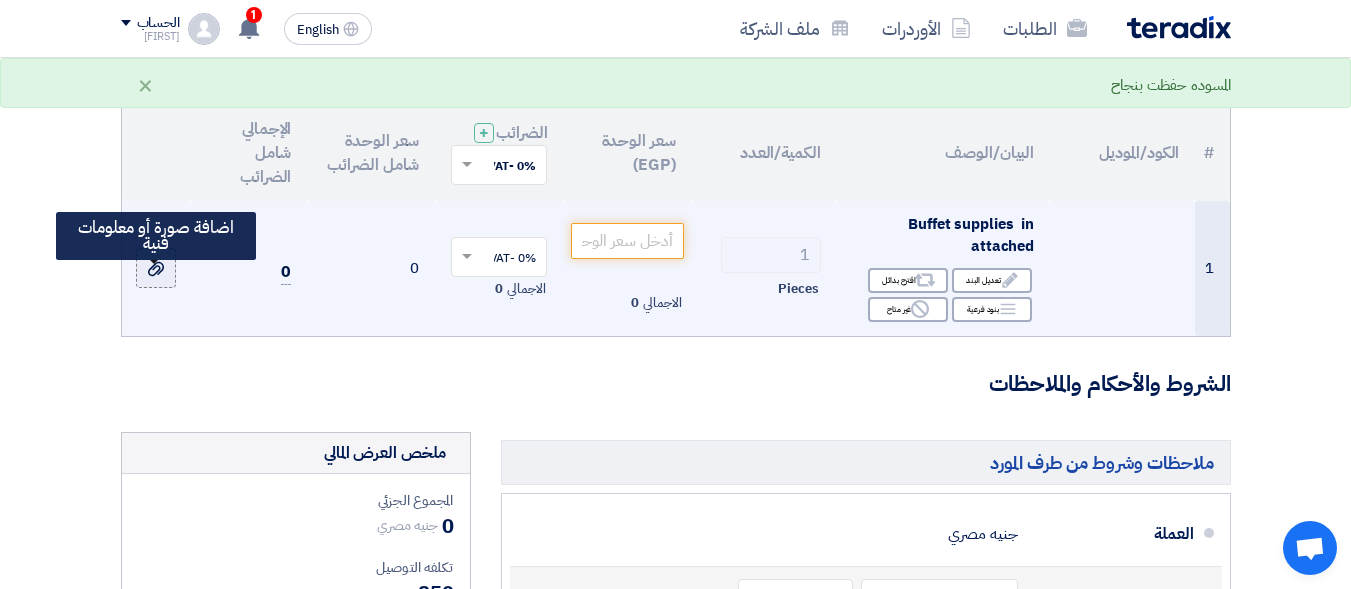 click 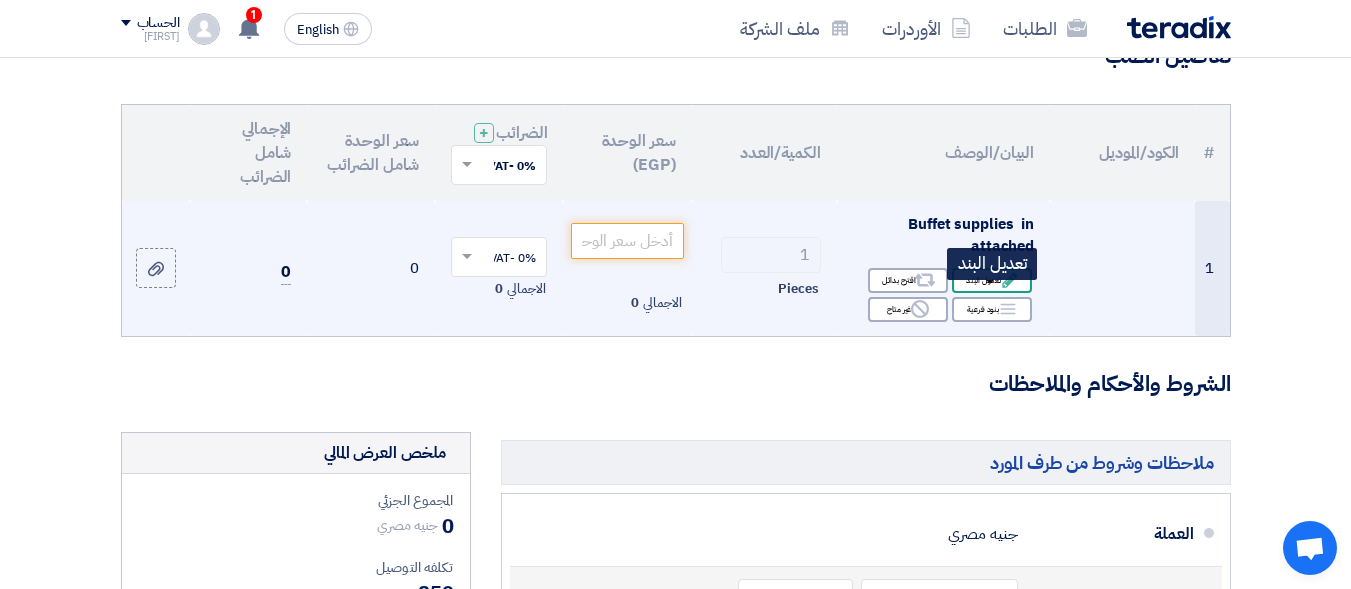click on "Edit" 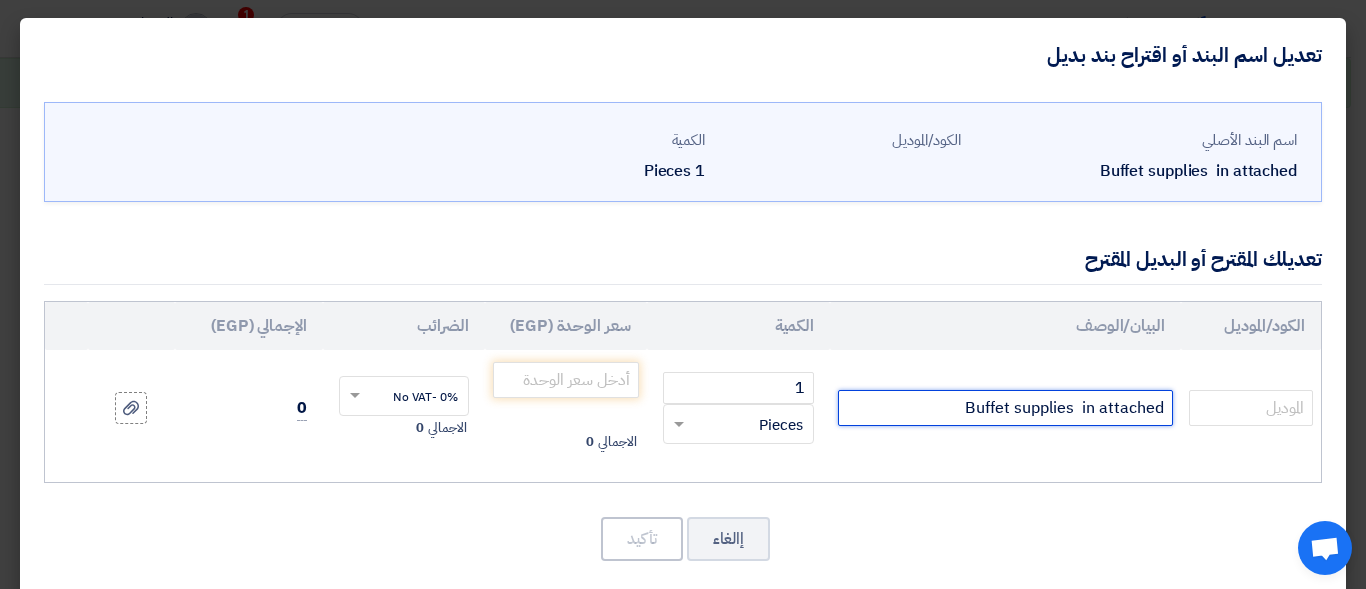 click on "Buffet supplies  in attached" 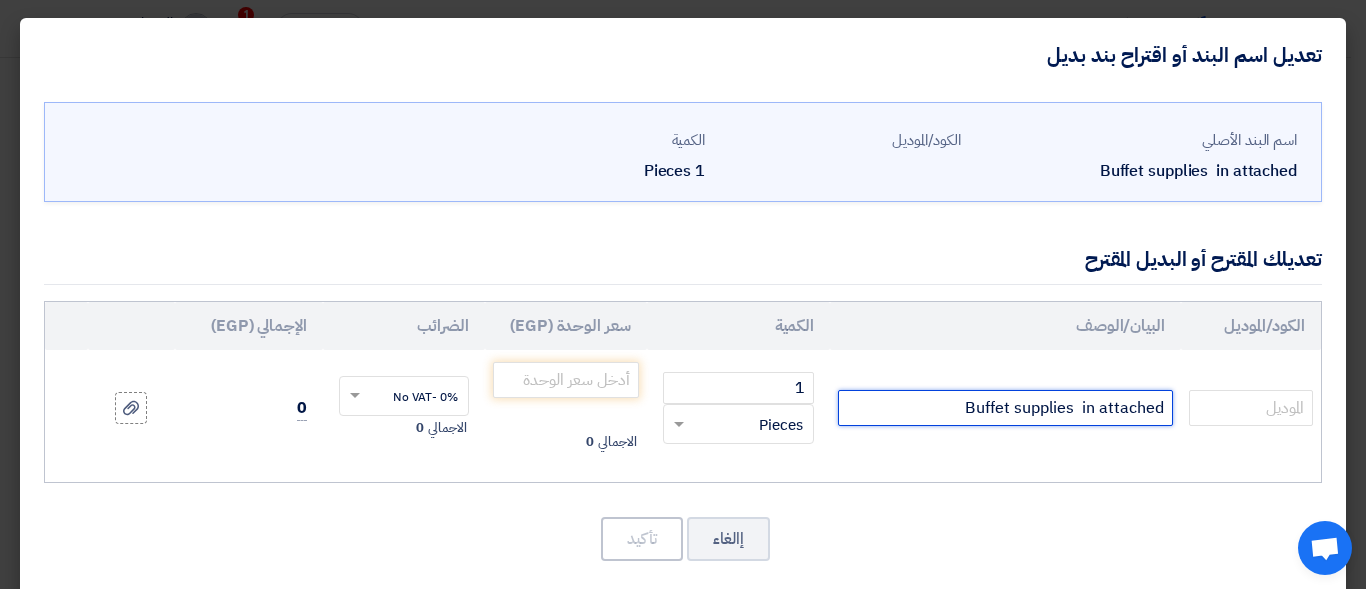 drag, startPoint x: 944, startPoint y: 411, endPoint x: 970, endPoint y: 411, distance: 26 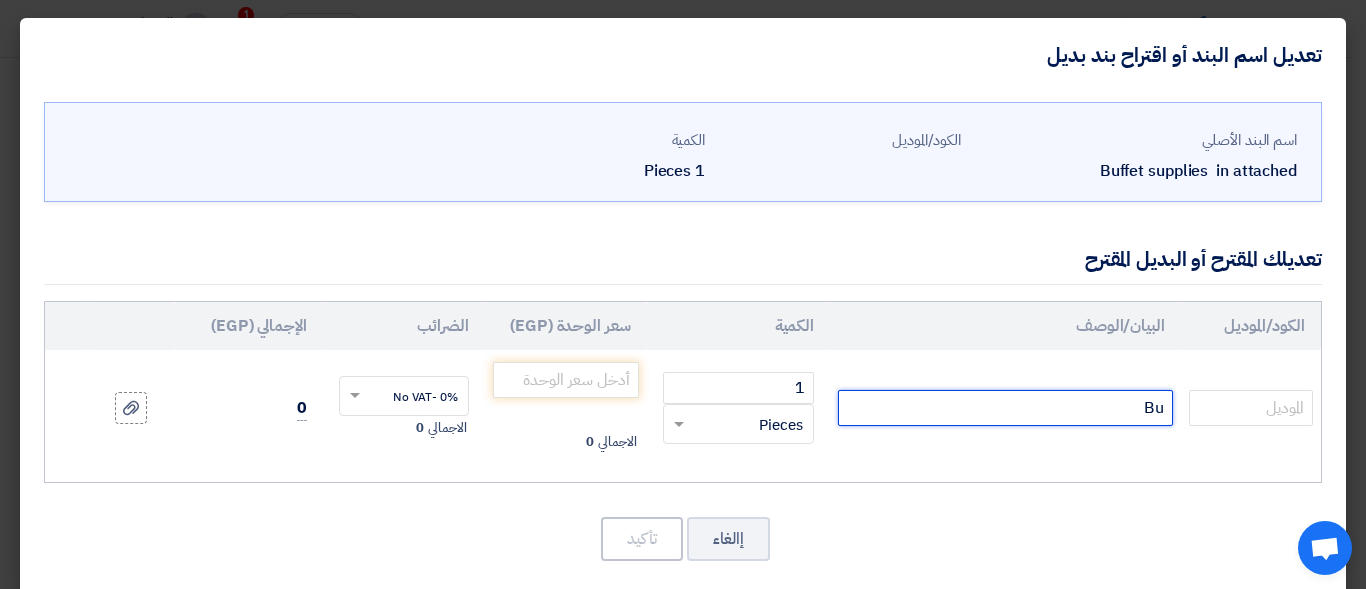 type on "B" 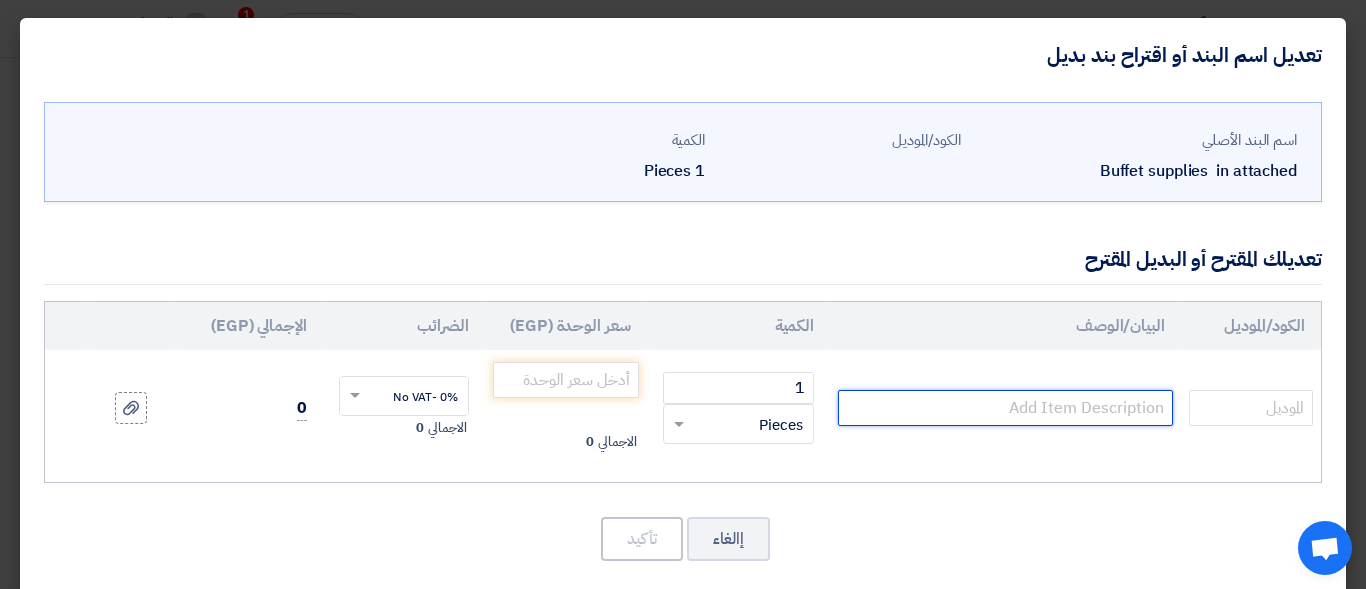 type on "s" 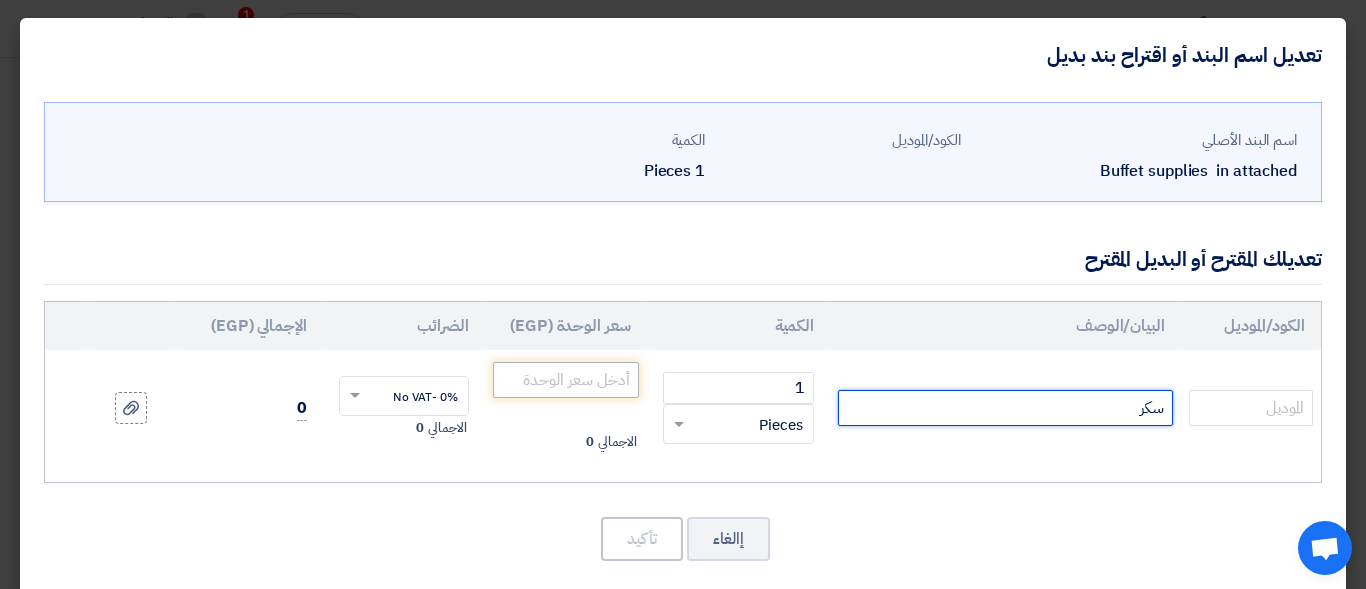 type on "سكر" 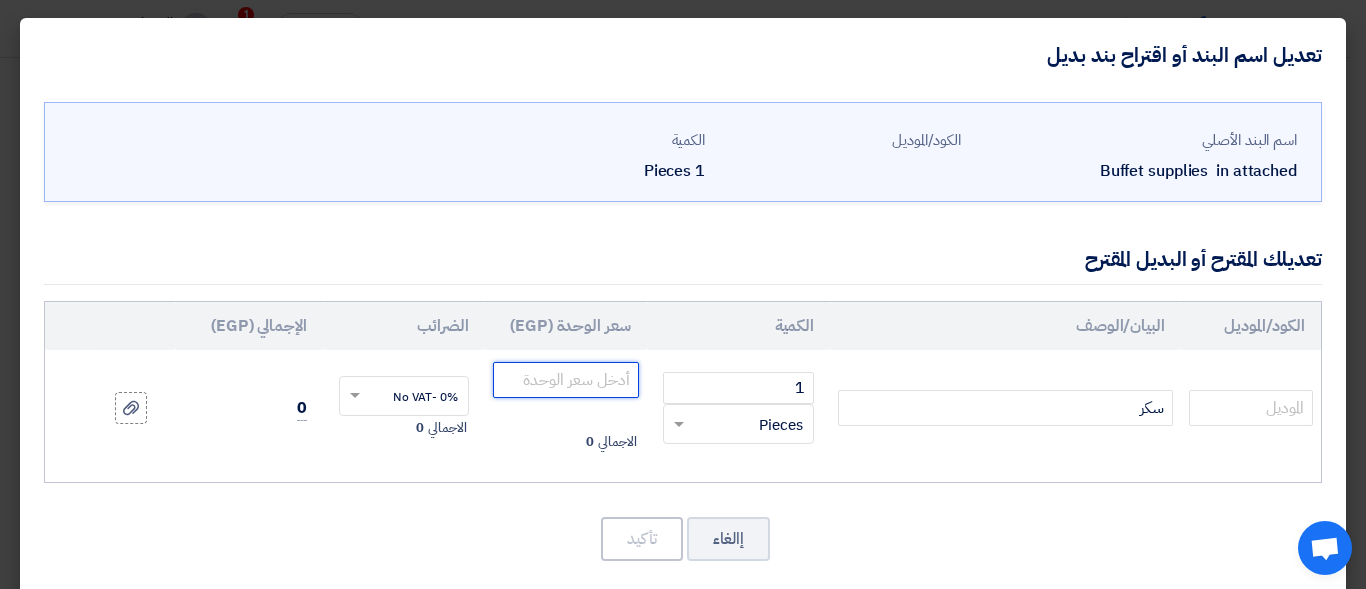 click 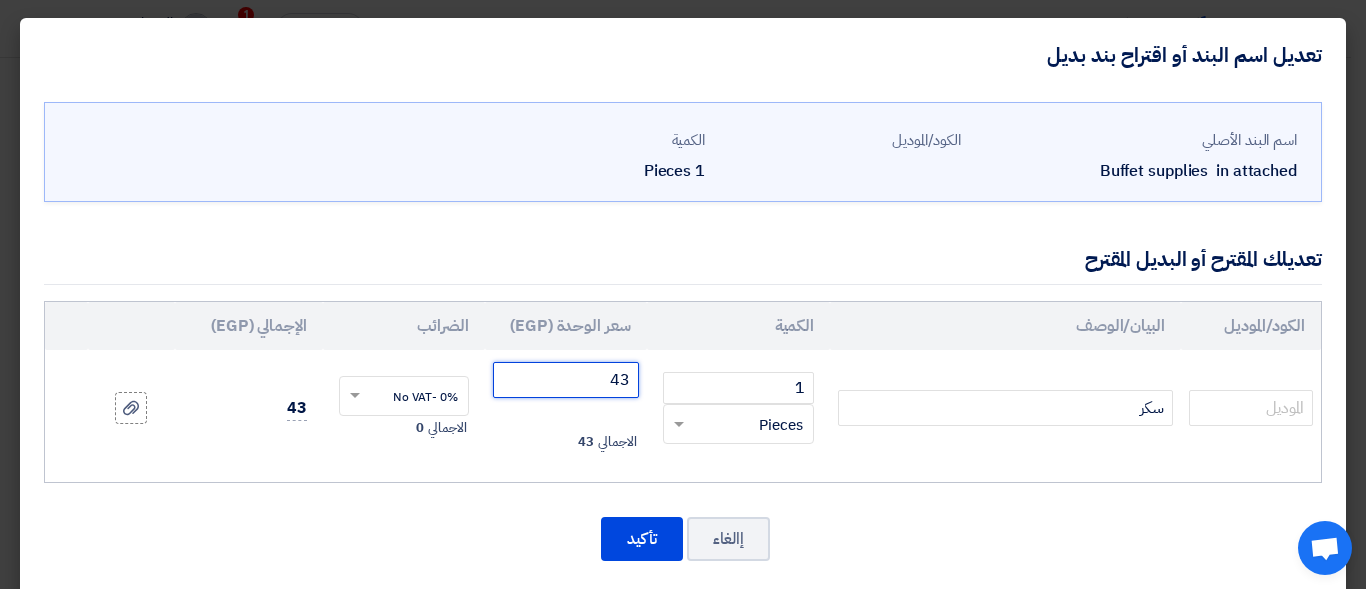 type on "43" 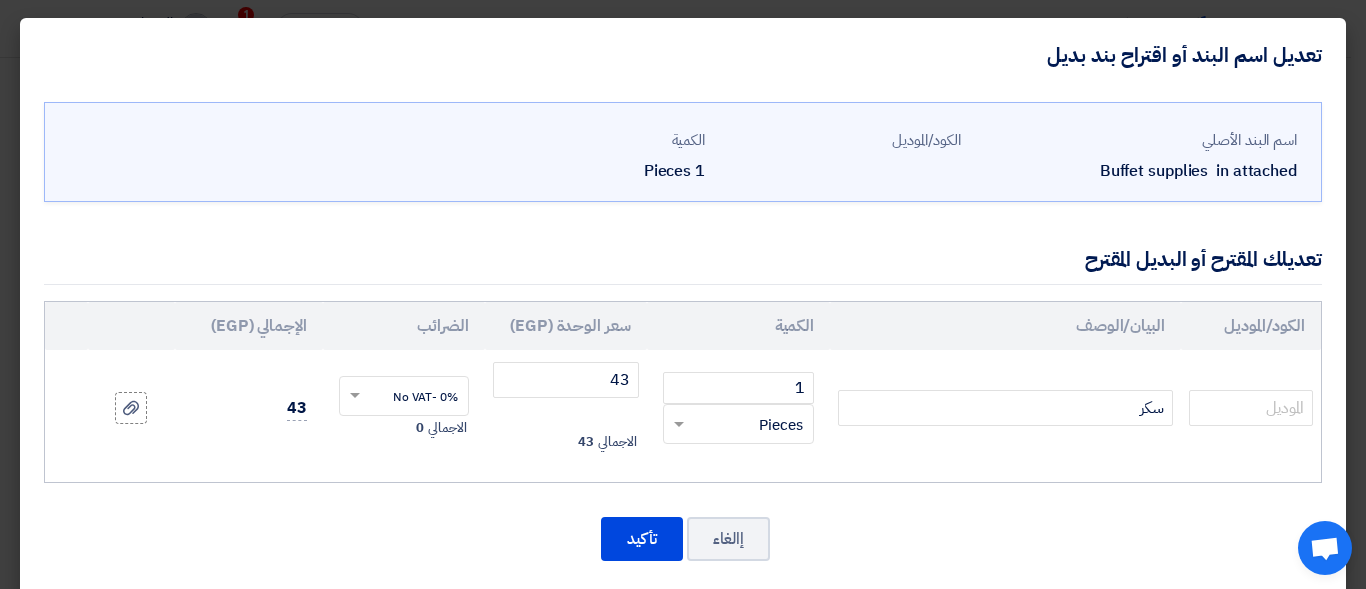 click on "Pieces" 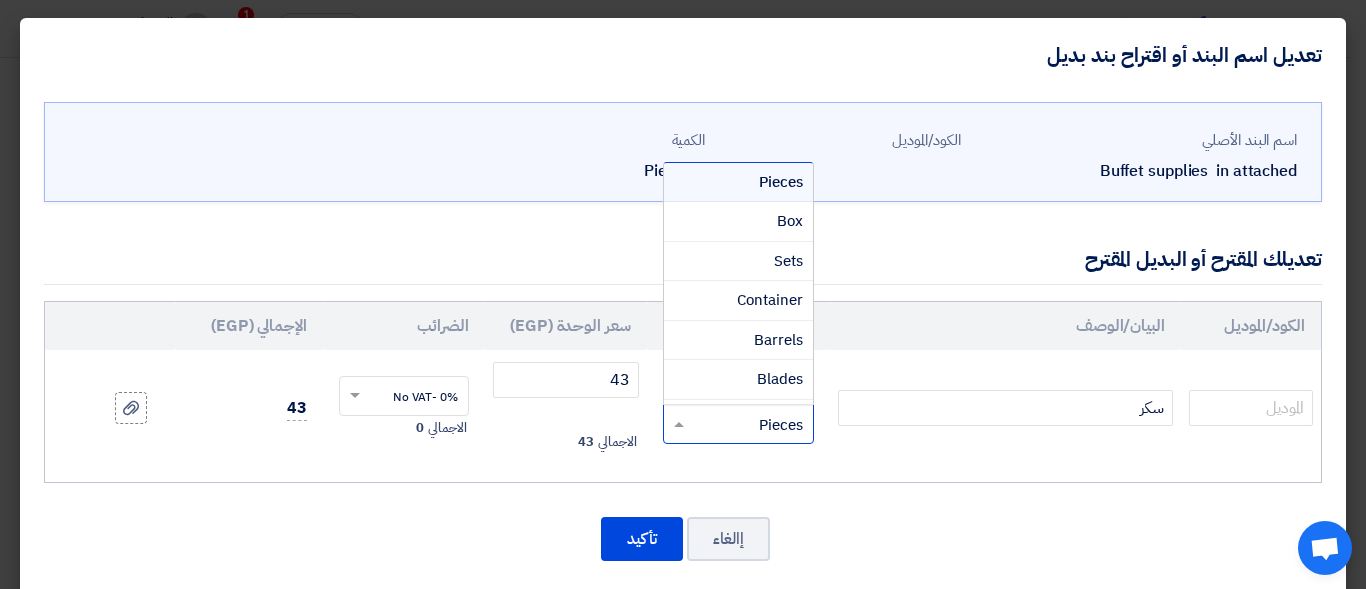 click on "Pieces" at bounding box center (738, 183) 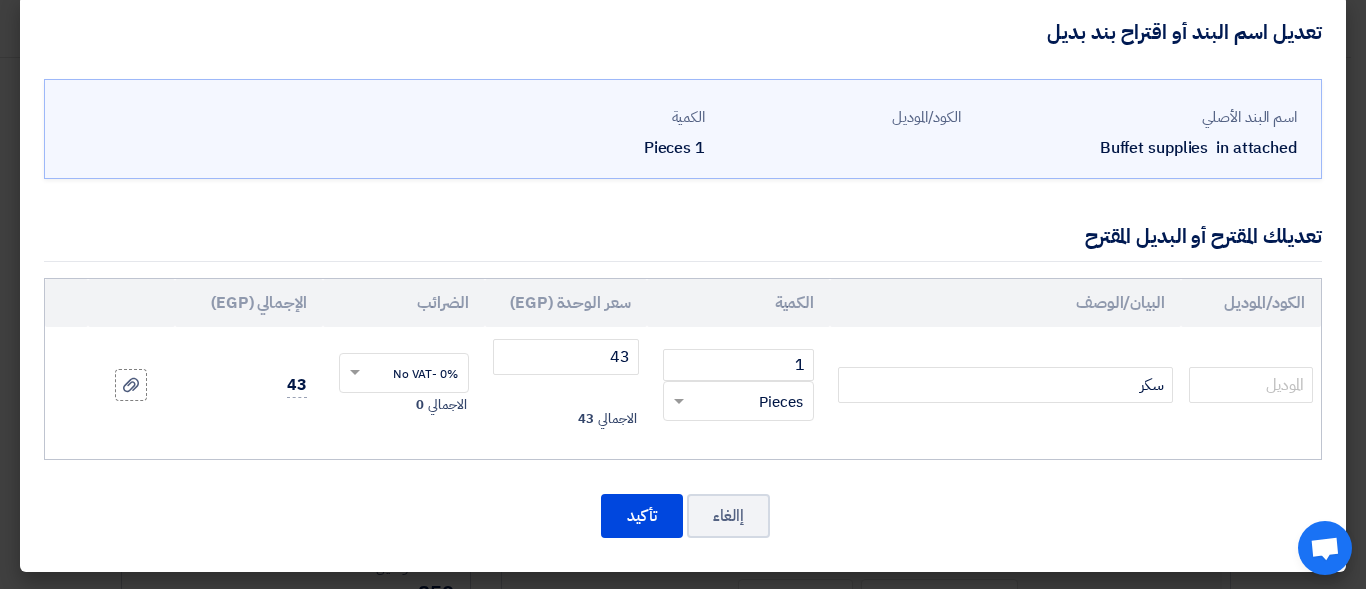 scroll, scrollTop: 0, scrollLeft: 0, axis: both 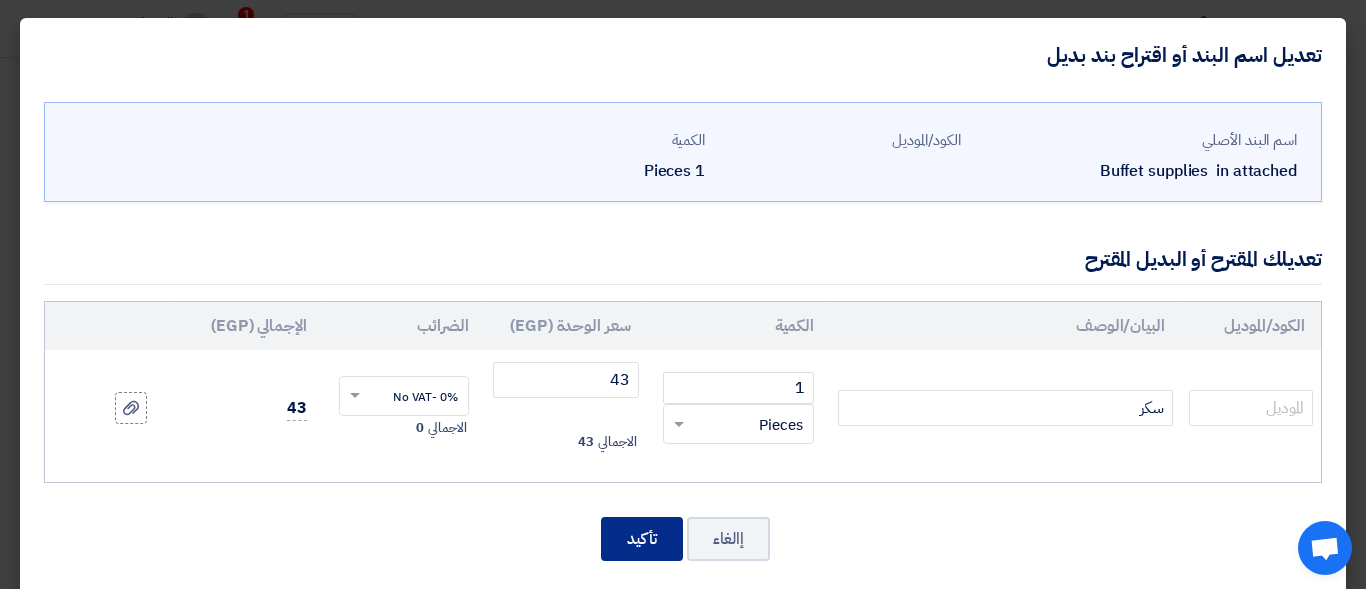 click on "تأكيد" 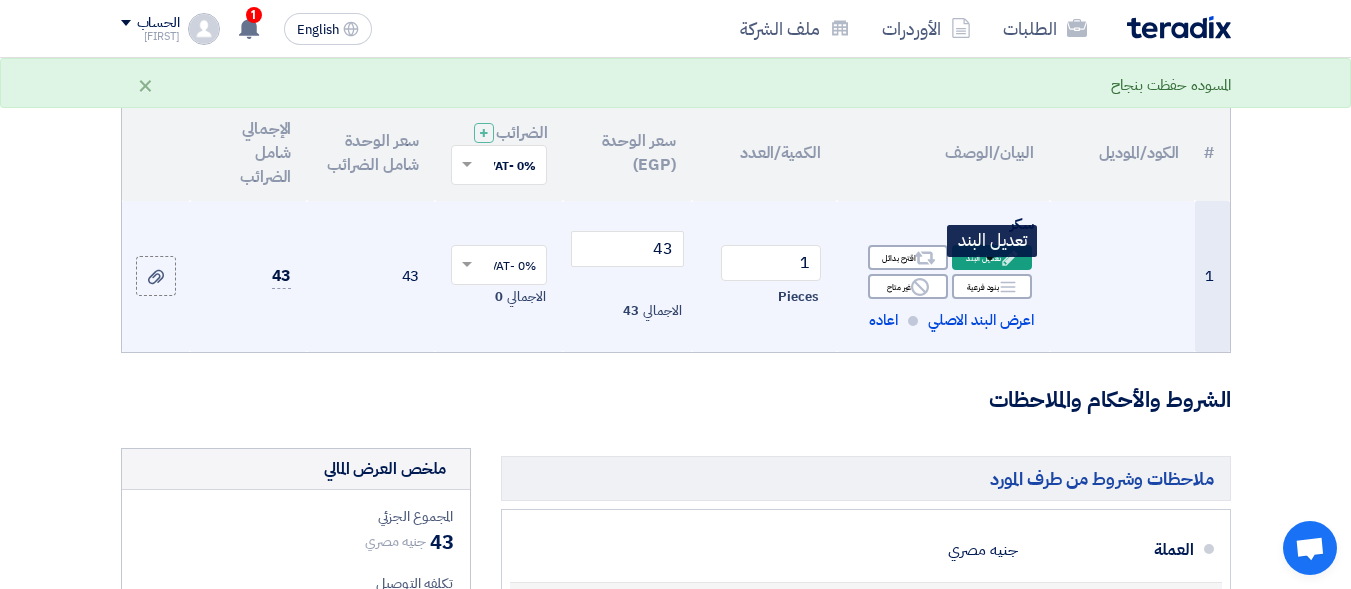 click on "Edit
تعديل البند" 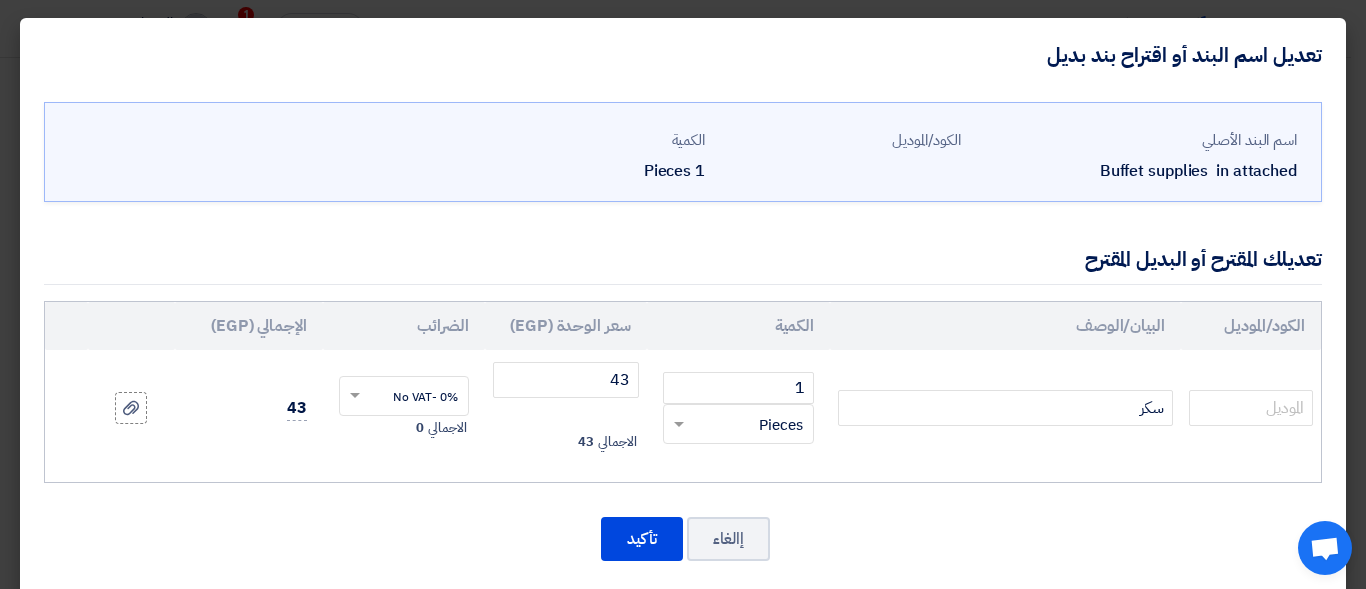 click on "الاجمالي" 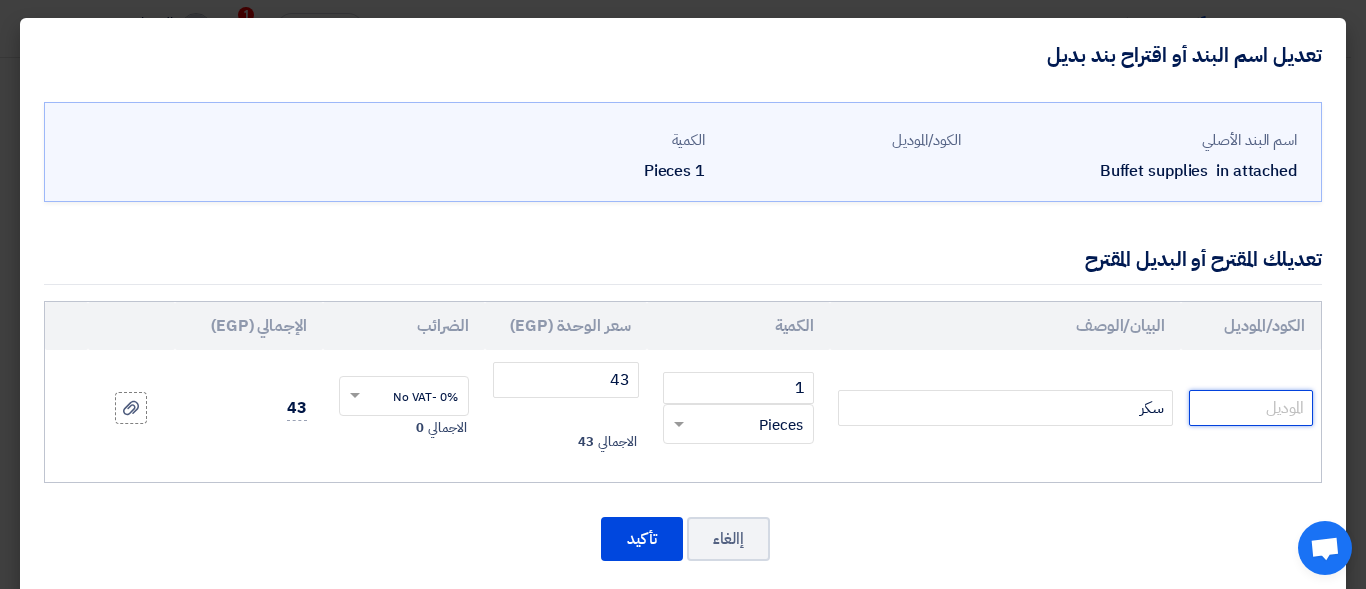 click 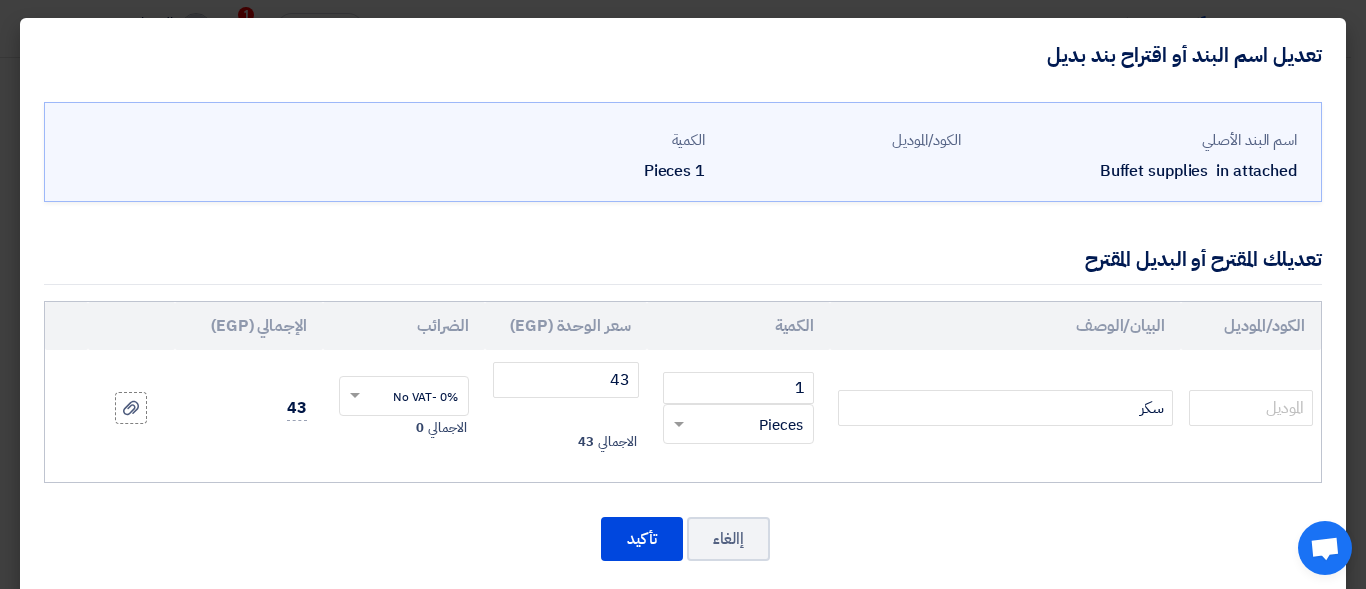 click on "1
Pieces" 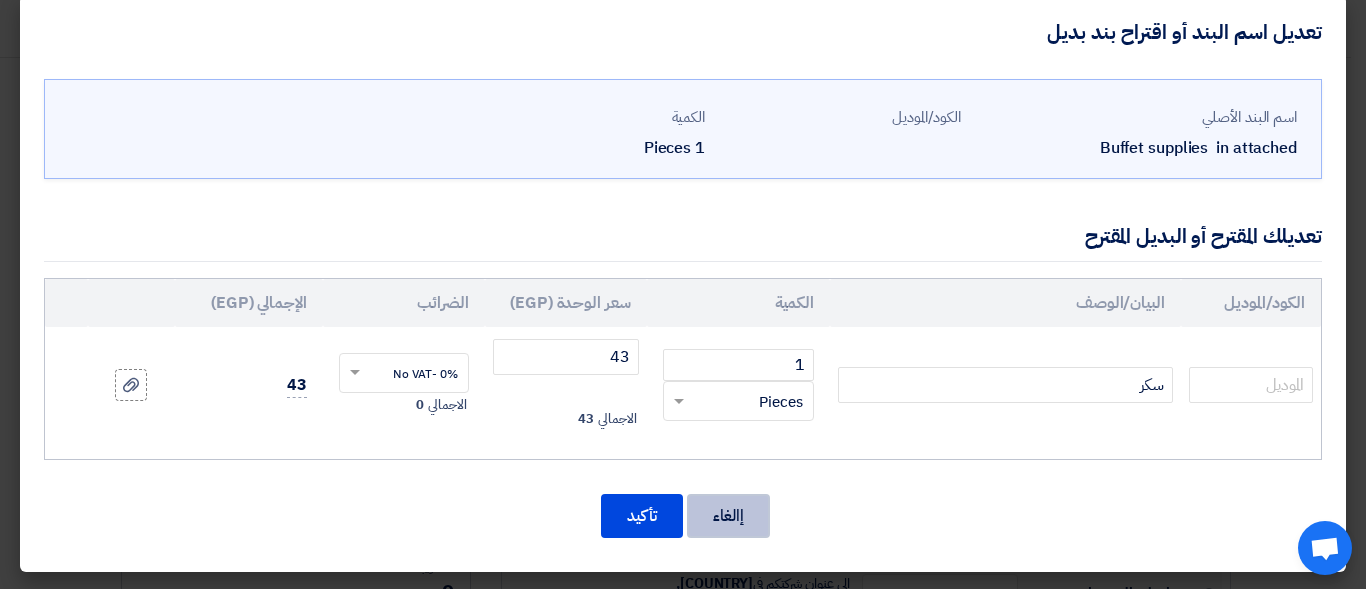 click on "إالغاء" 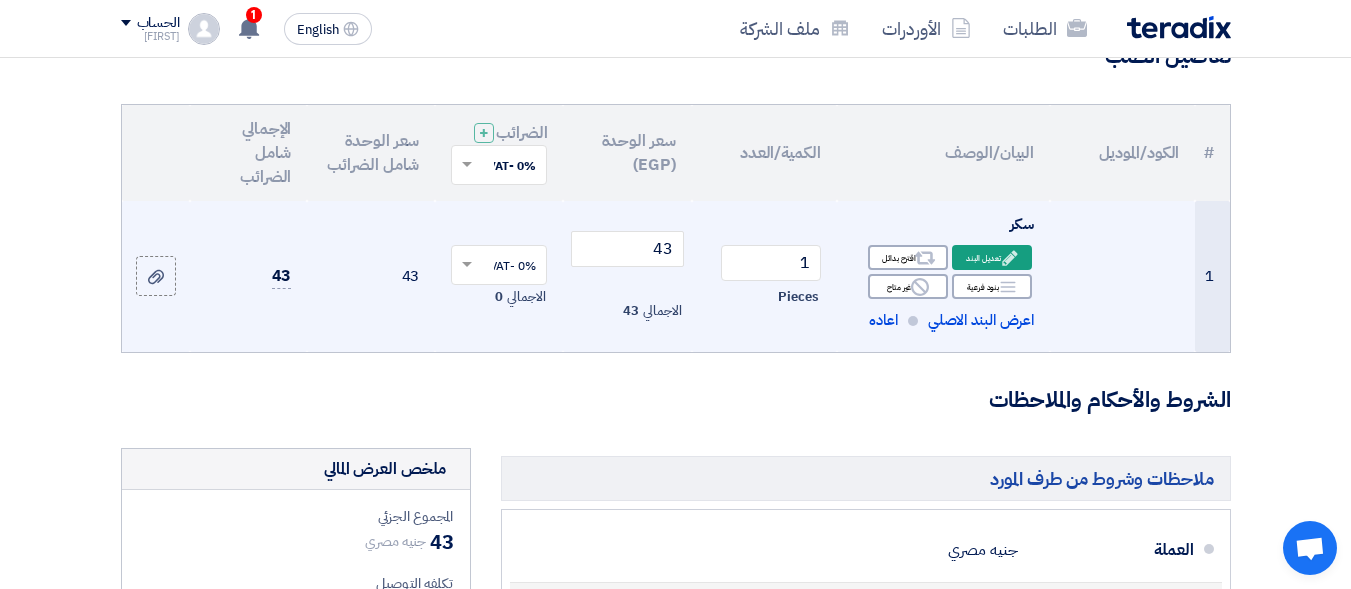 click on "1" 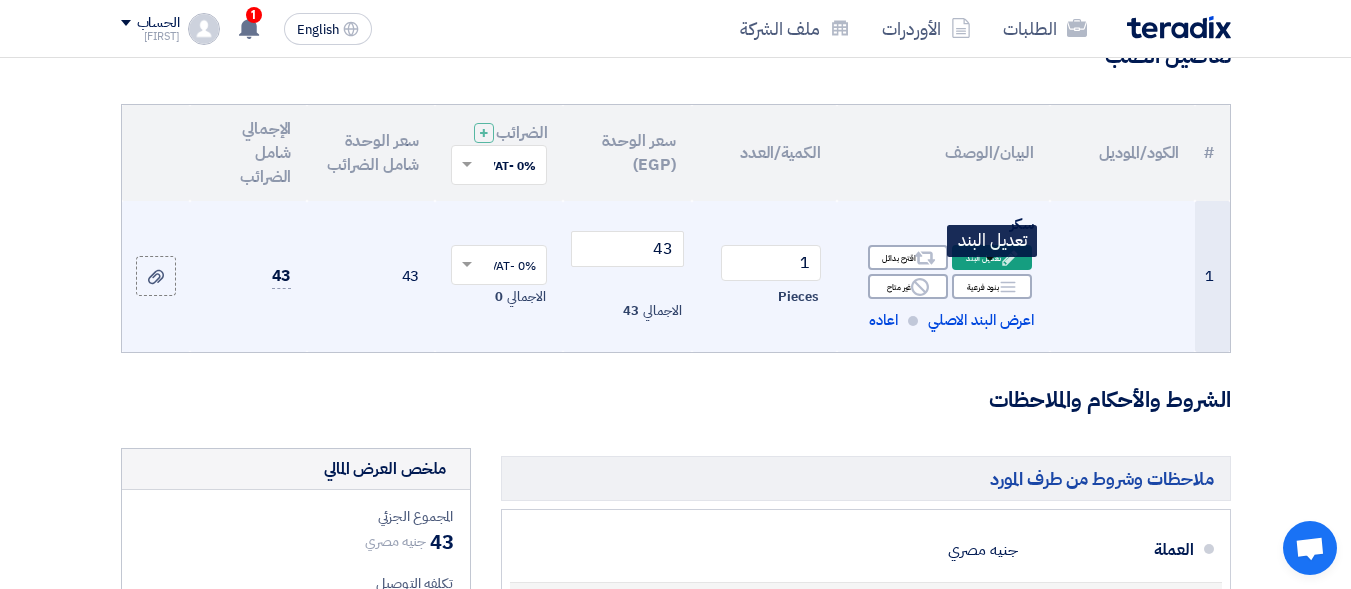 click on "Edit
تعديل البند" 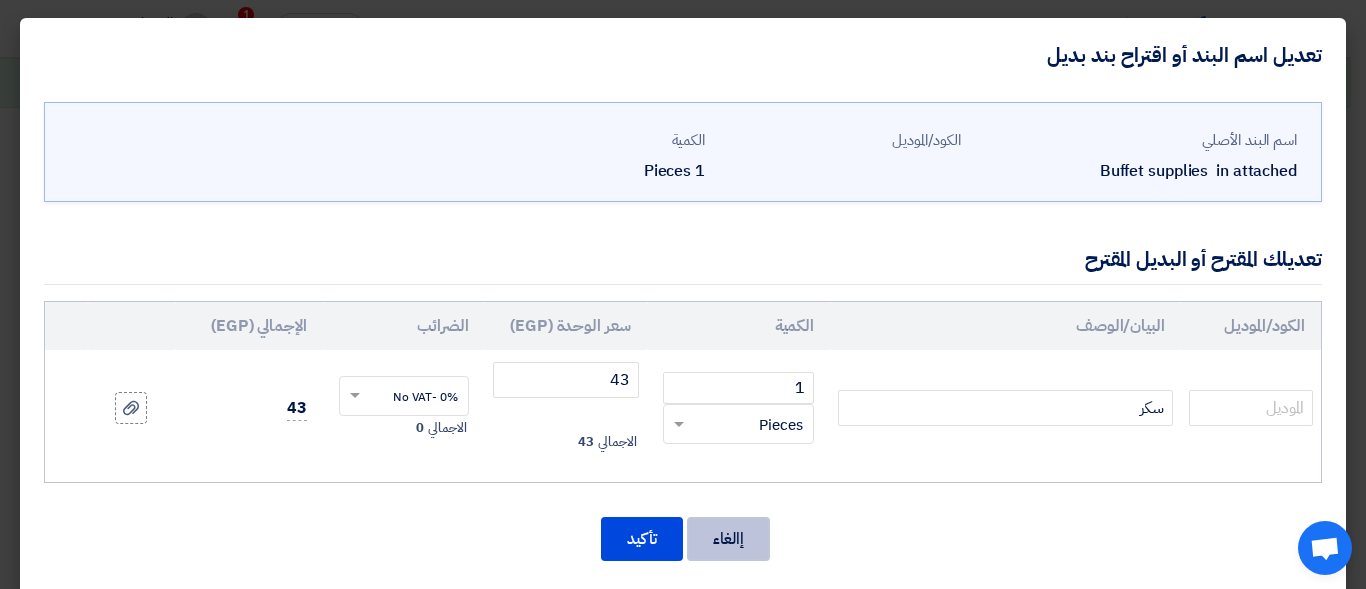 click on "إالغاء" 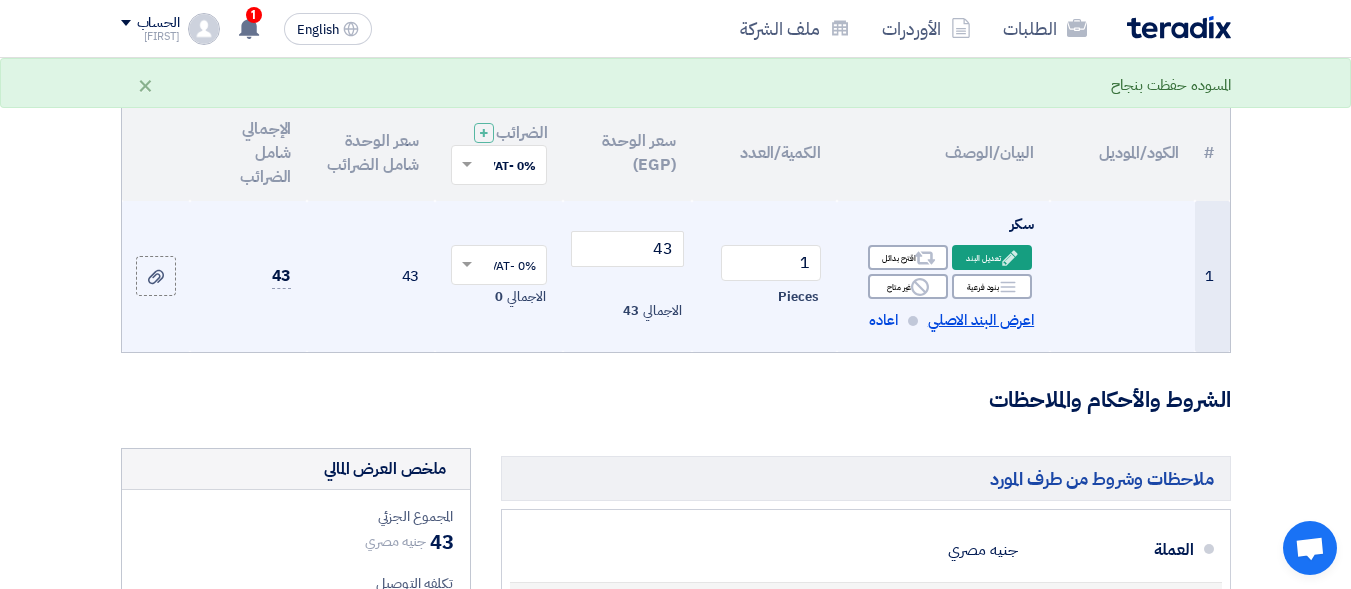 click on "اعرض البند الاصلي" 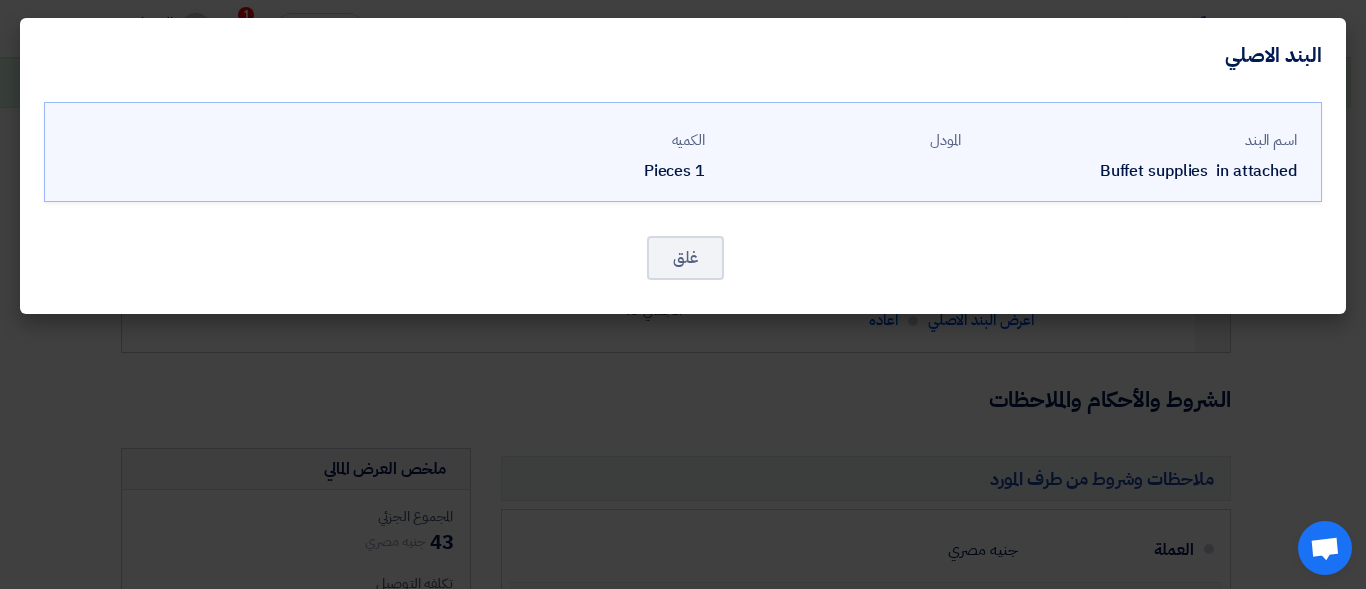 click on "Buffet supplies  in attached" 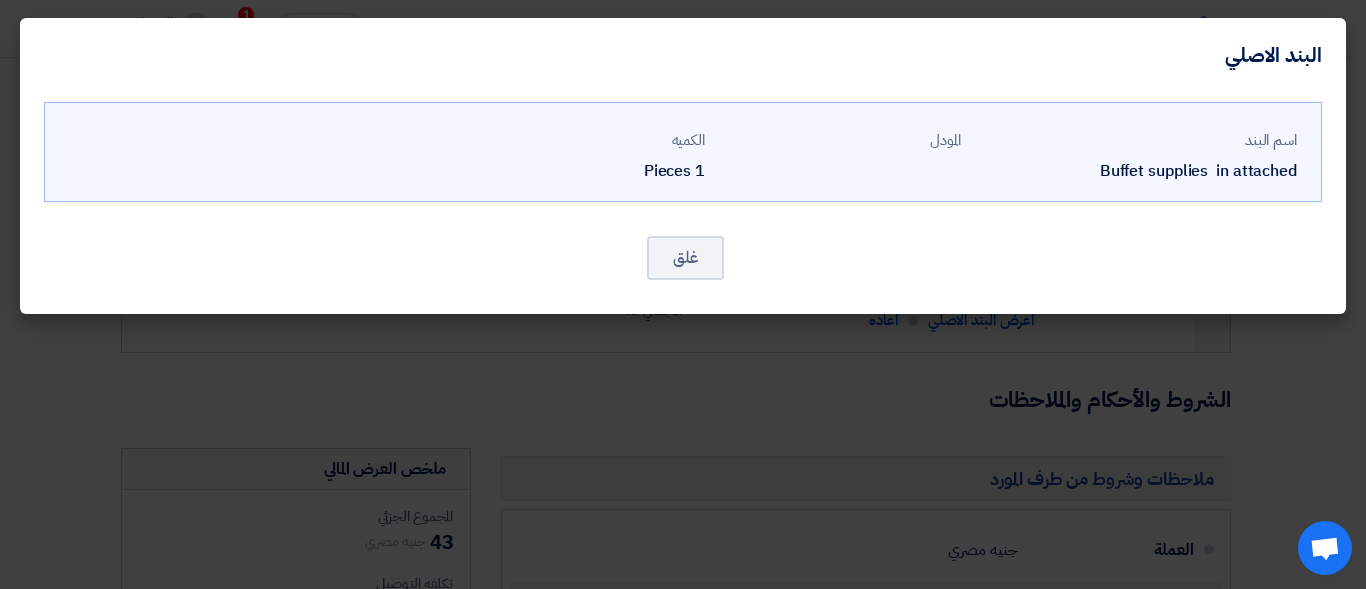click on "المودل" 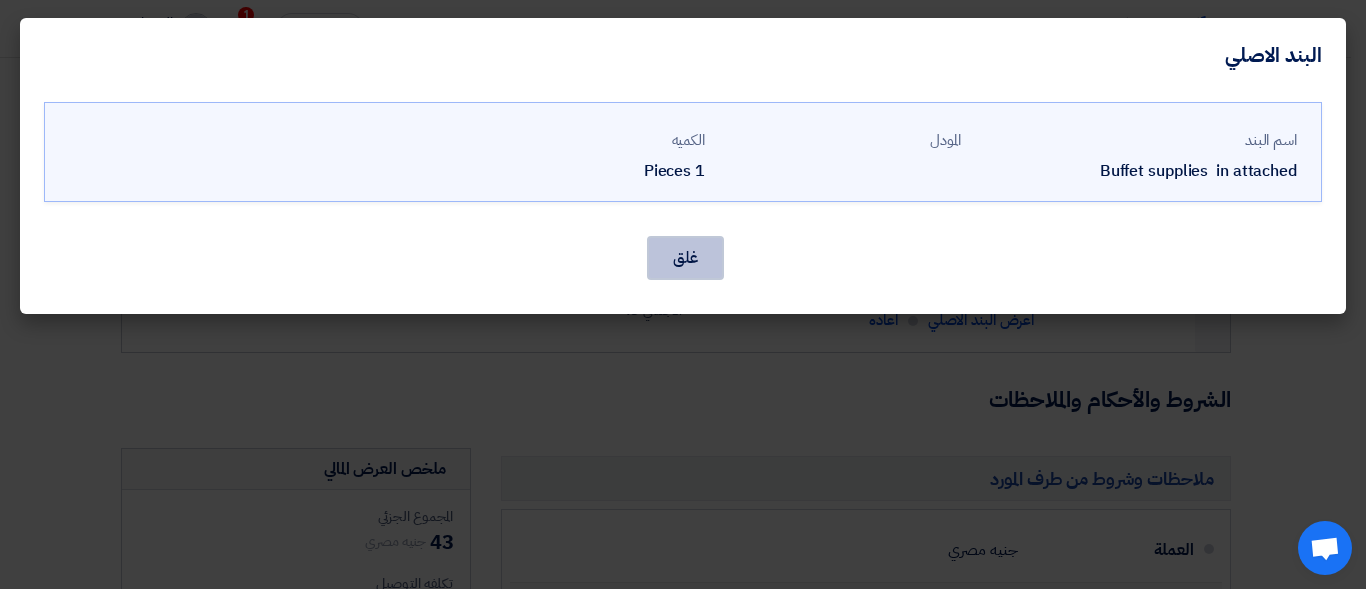 click on "غلق" 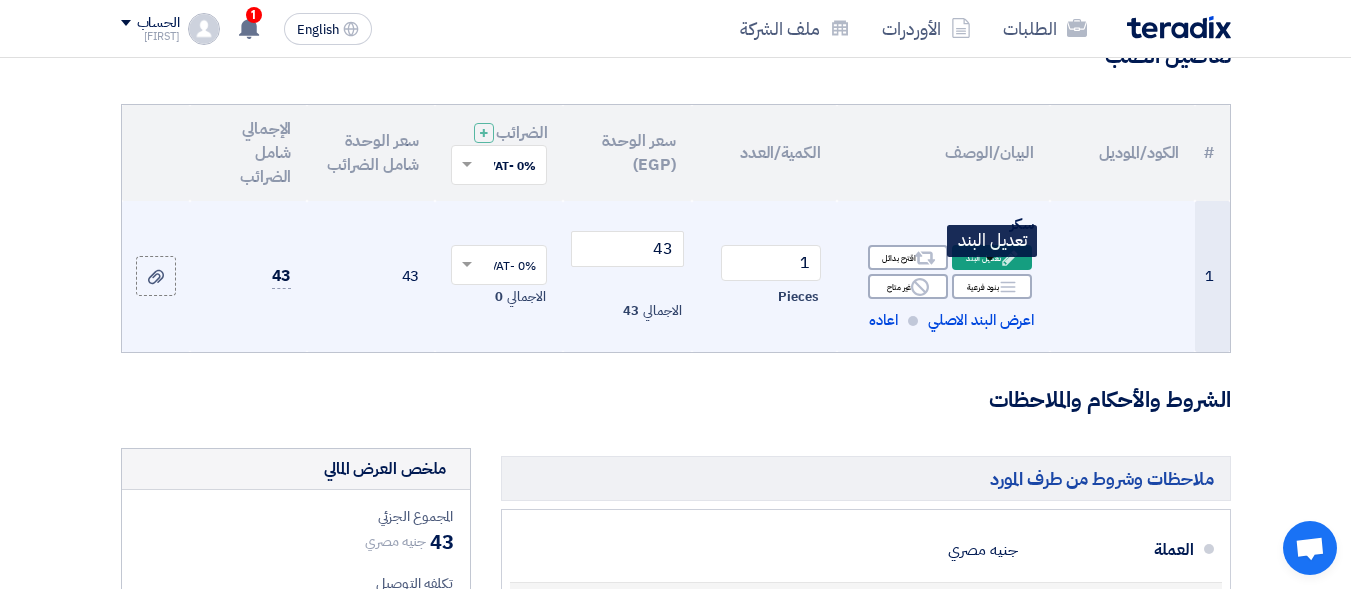 click on "Edit
تعديل البند" 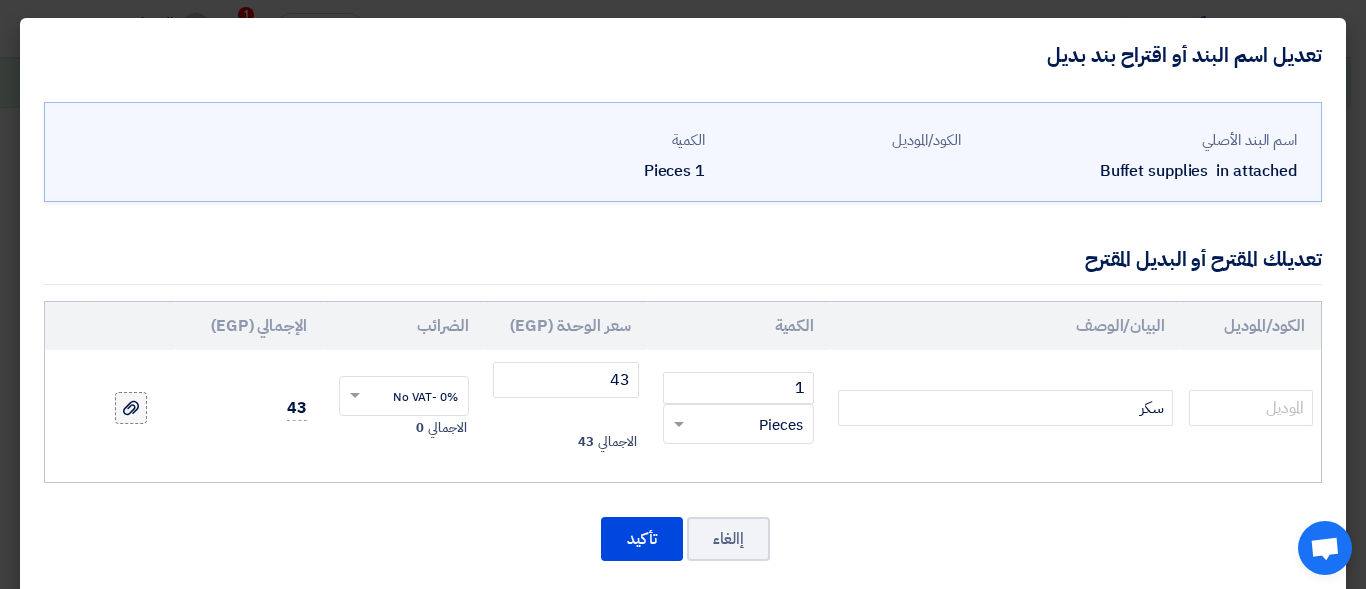 click 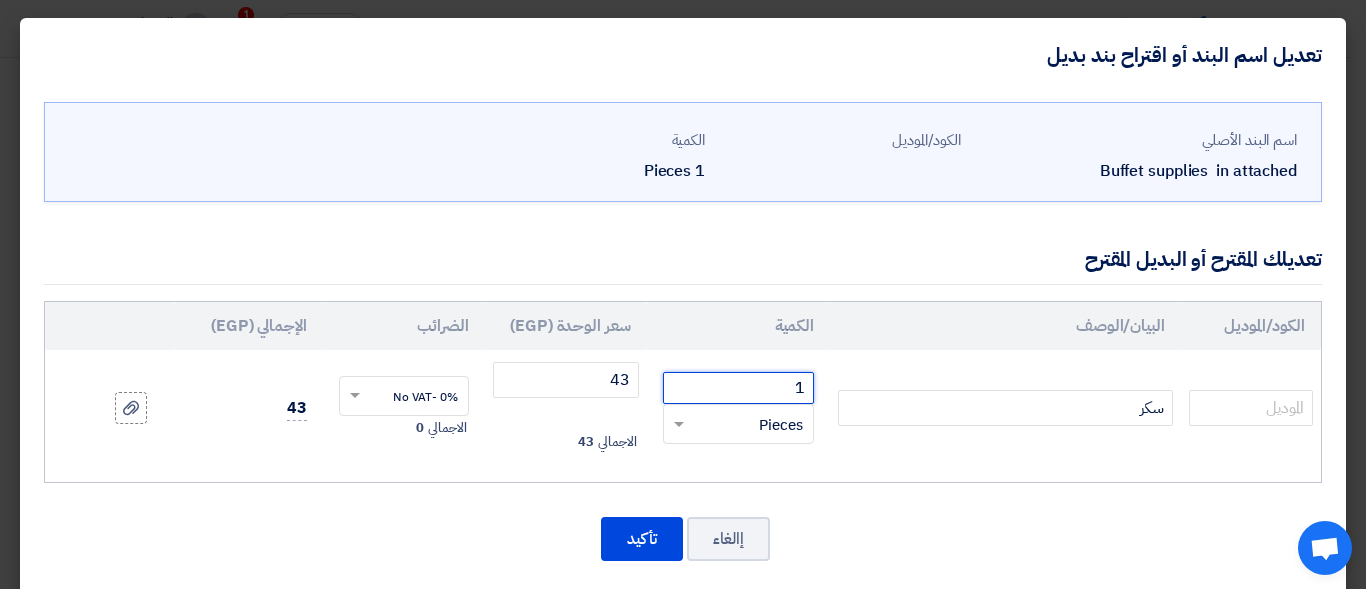 click on "1" 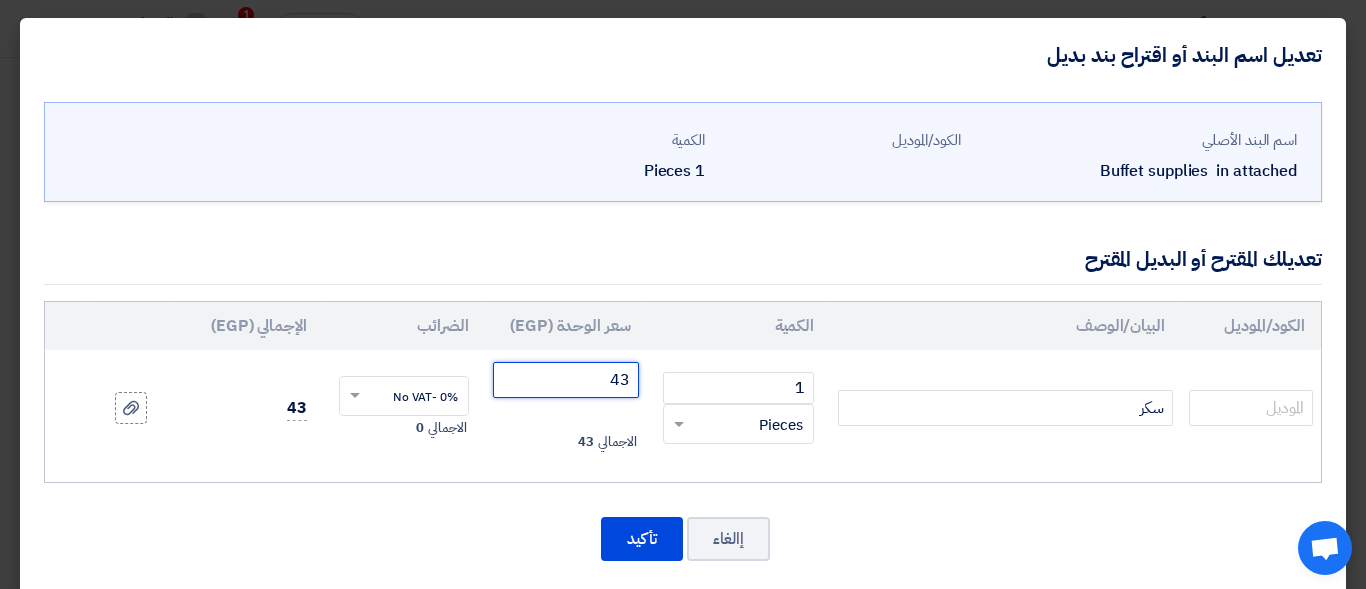 click on "43" 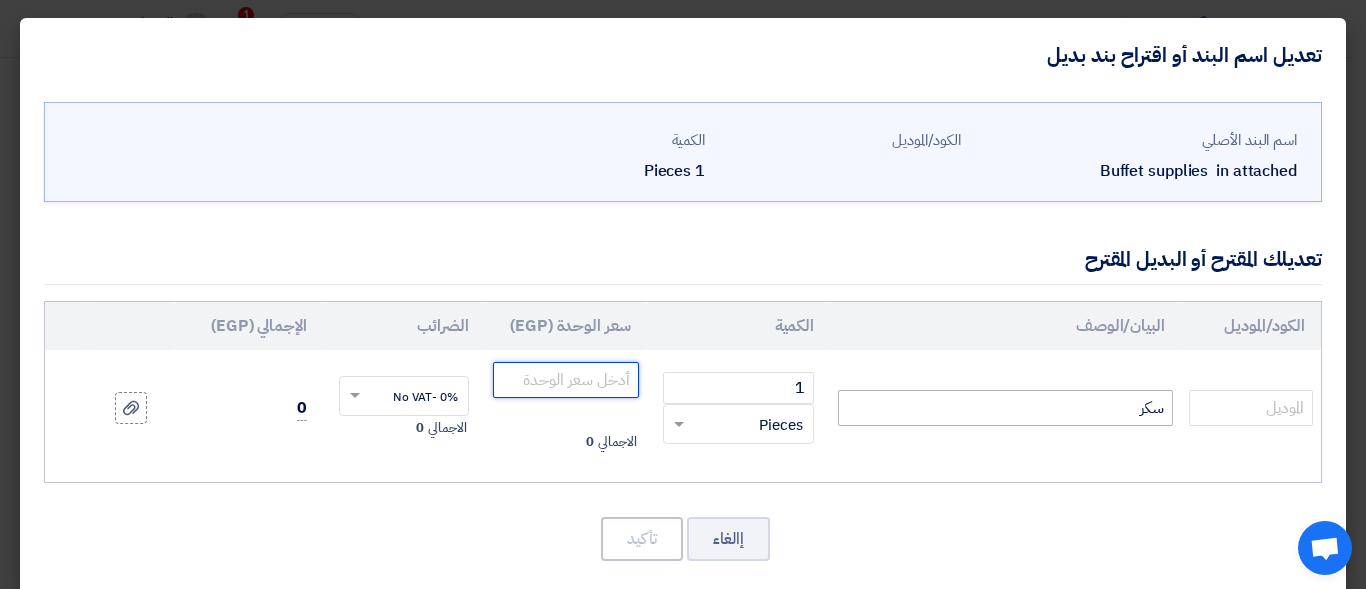 type 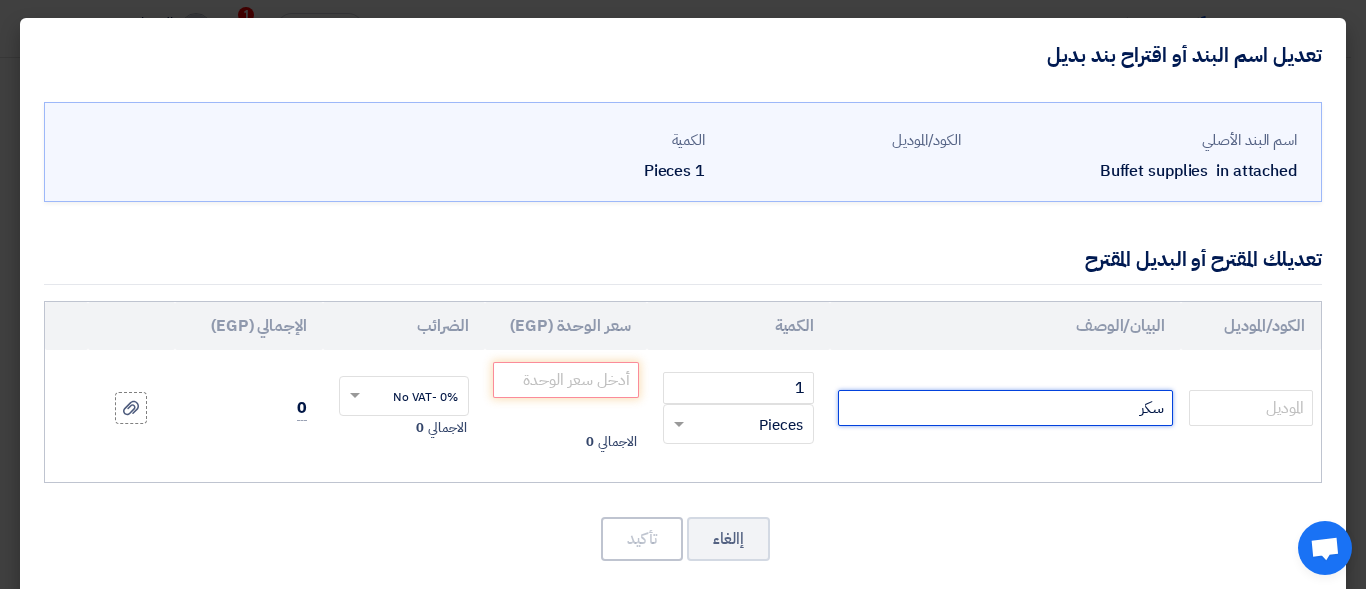 click on "سكر" 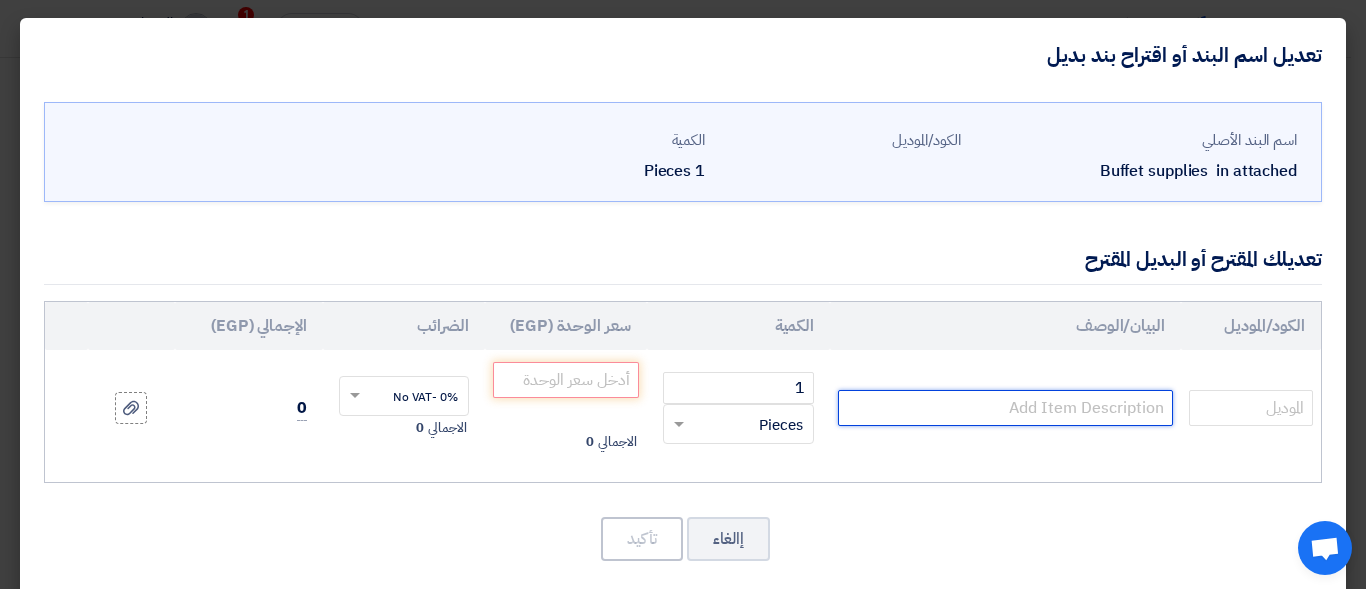 type 